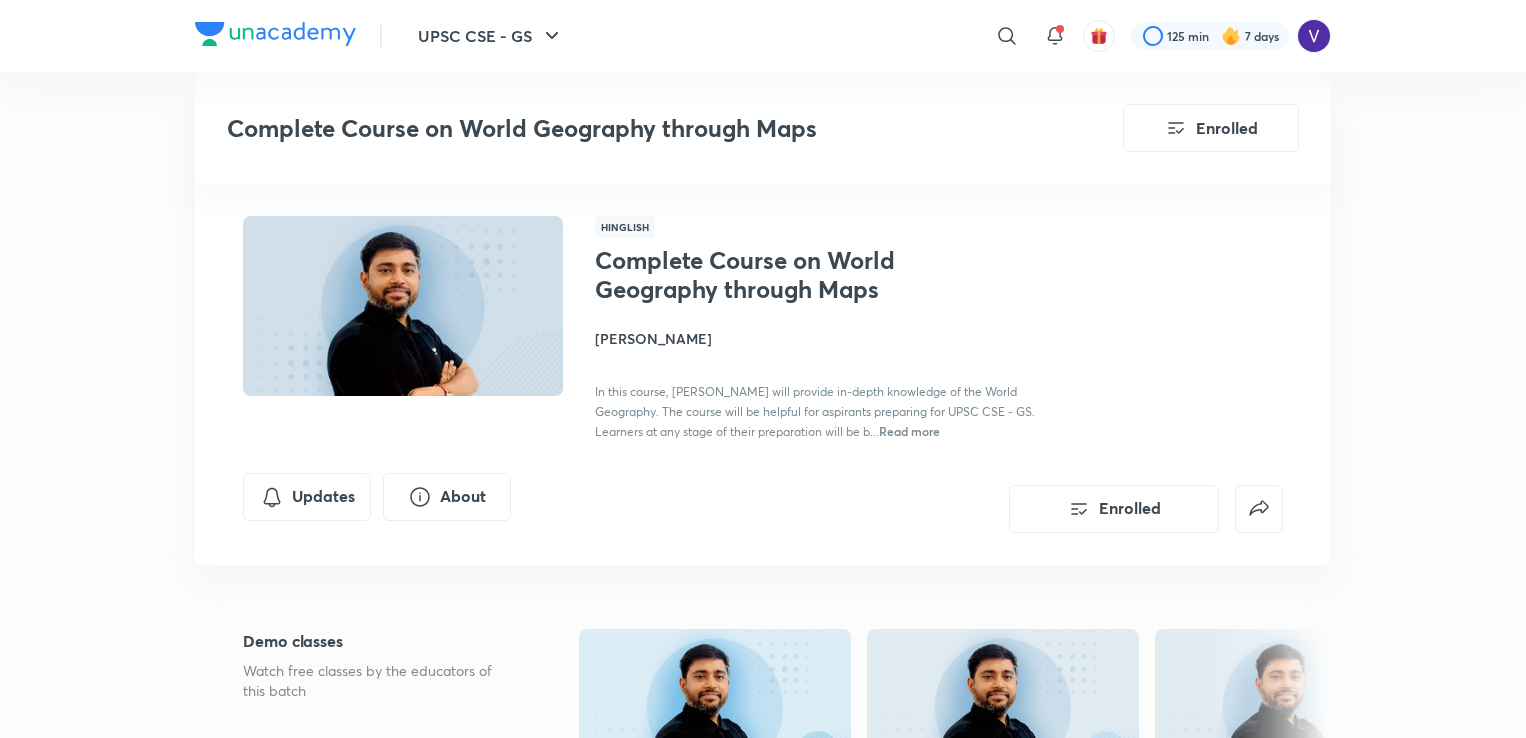 scroll, scrollTop: 1600, scrollLeft: 0, axis: vertical 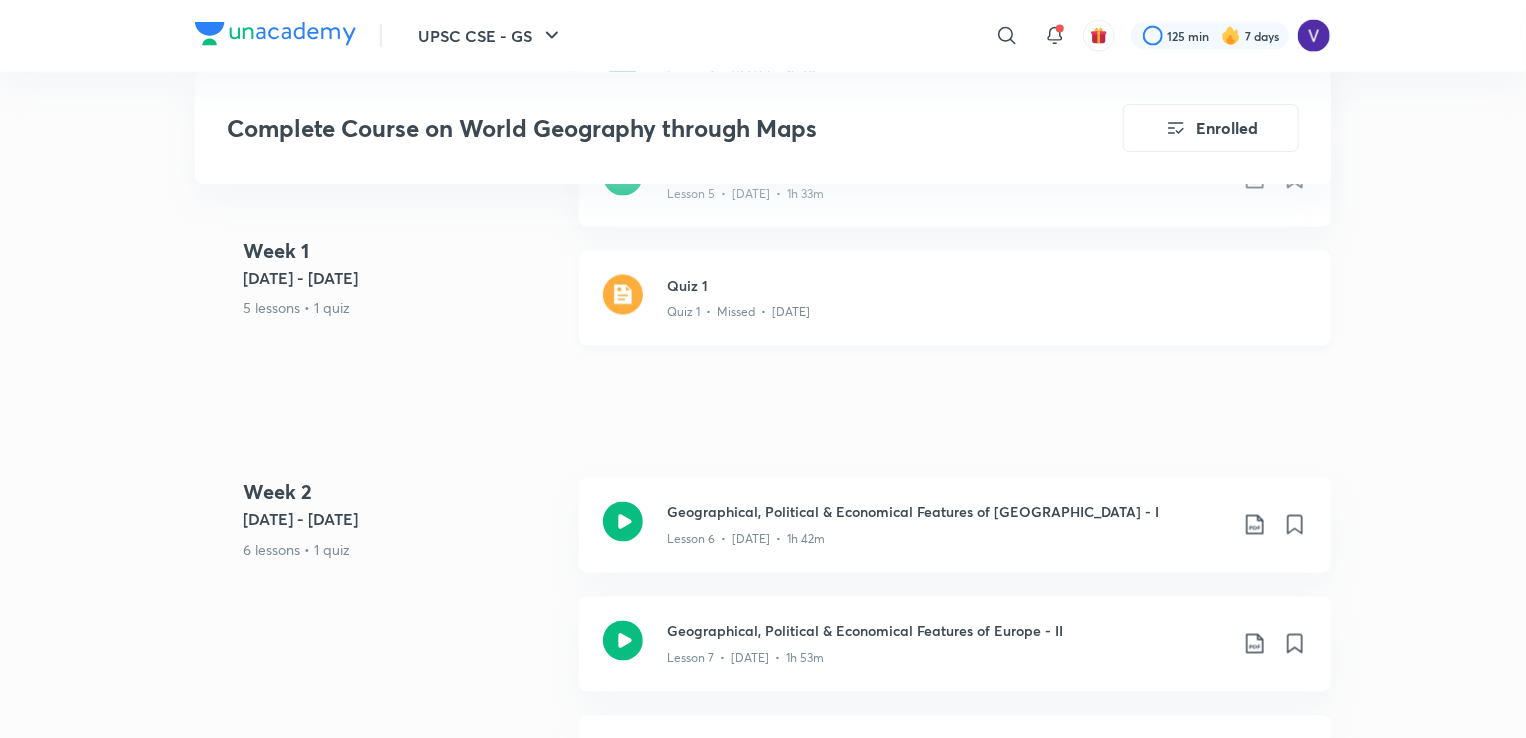 click on "Quiz 1" at bounding box center (987, 285) 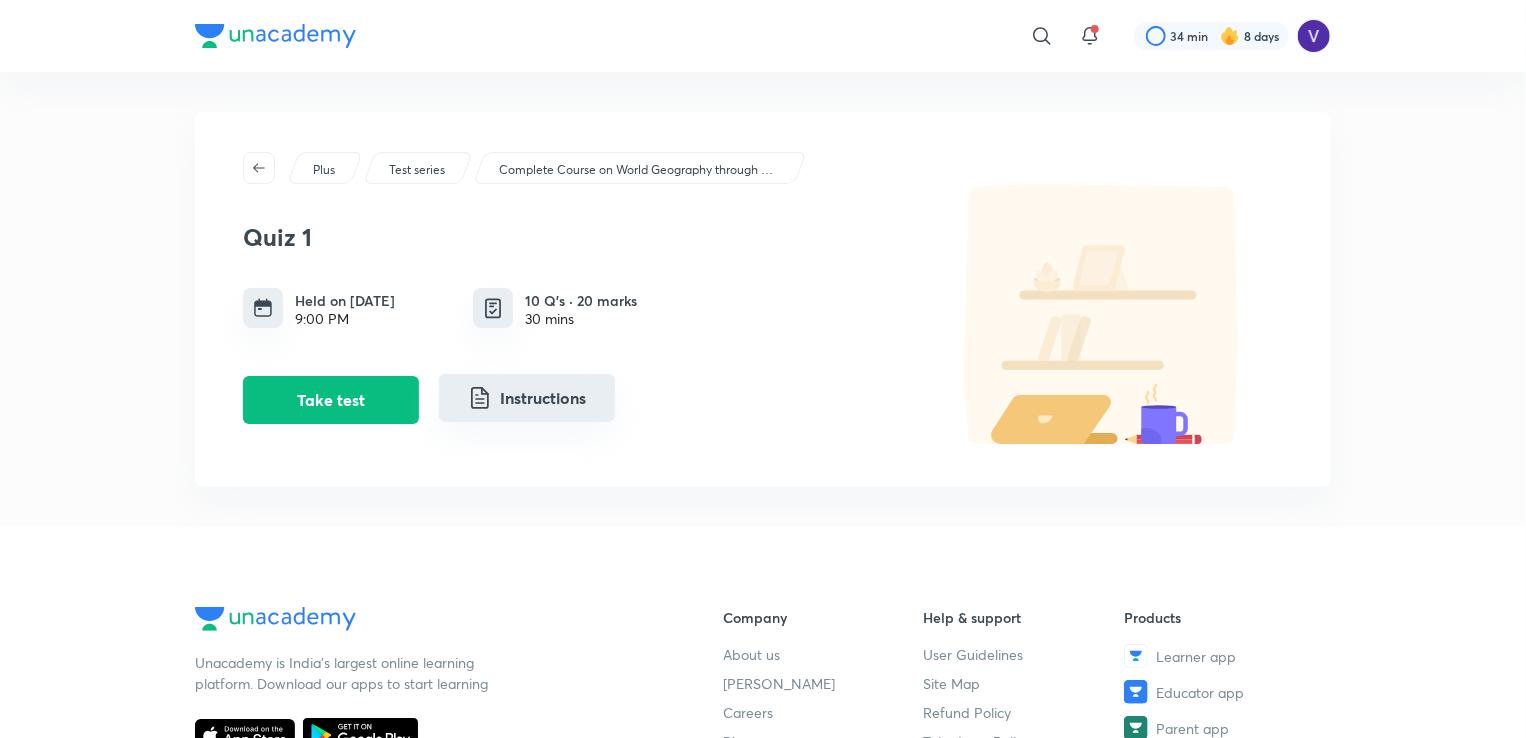 click at bounding box center [480, 398] 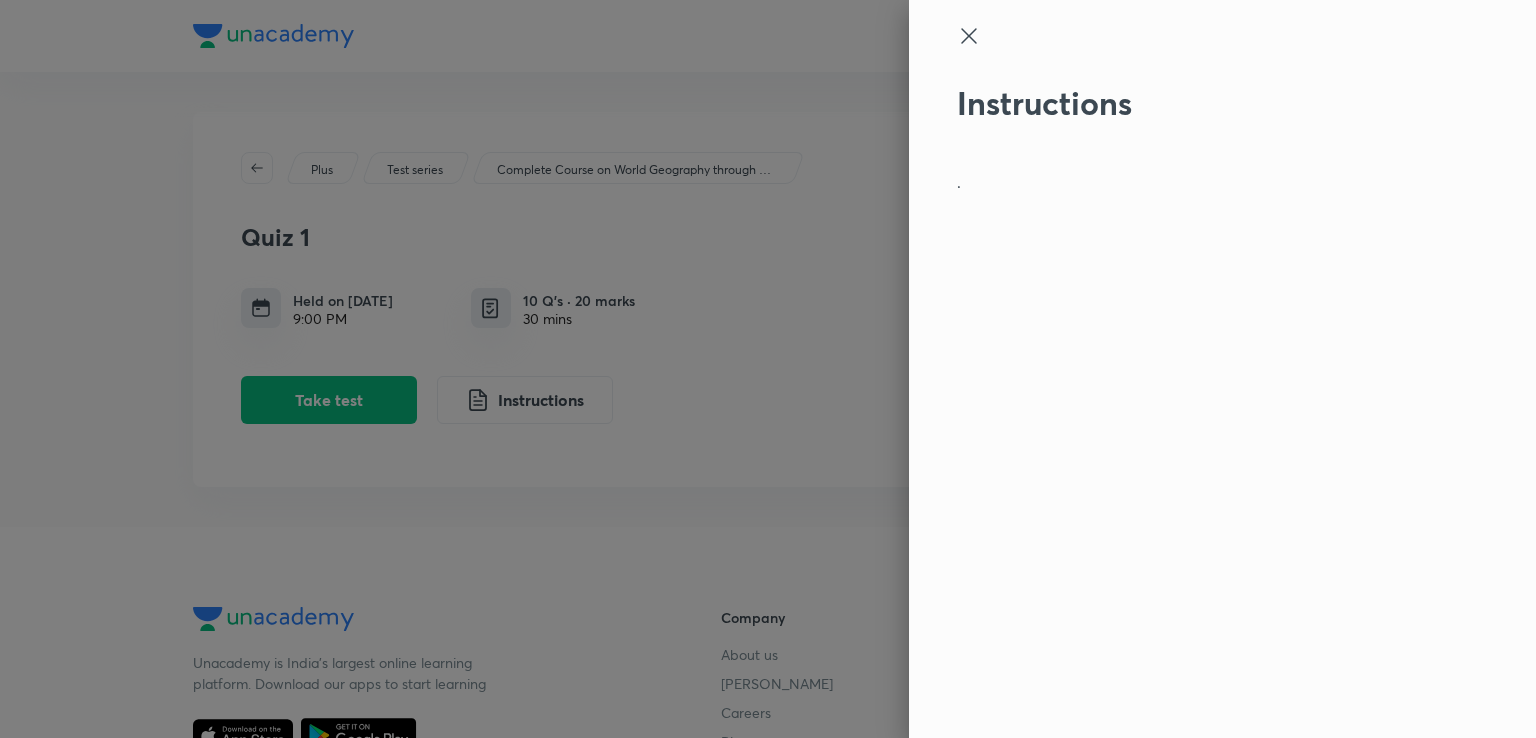 click 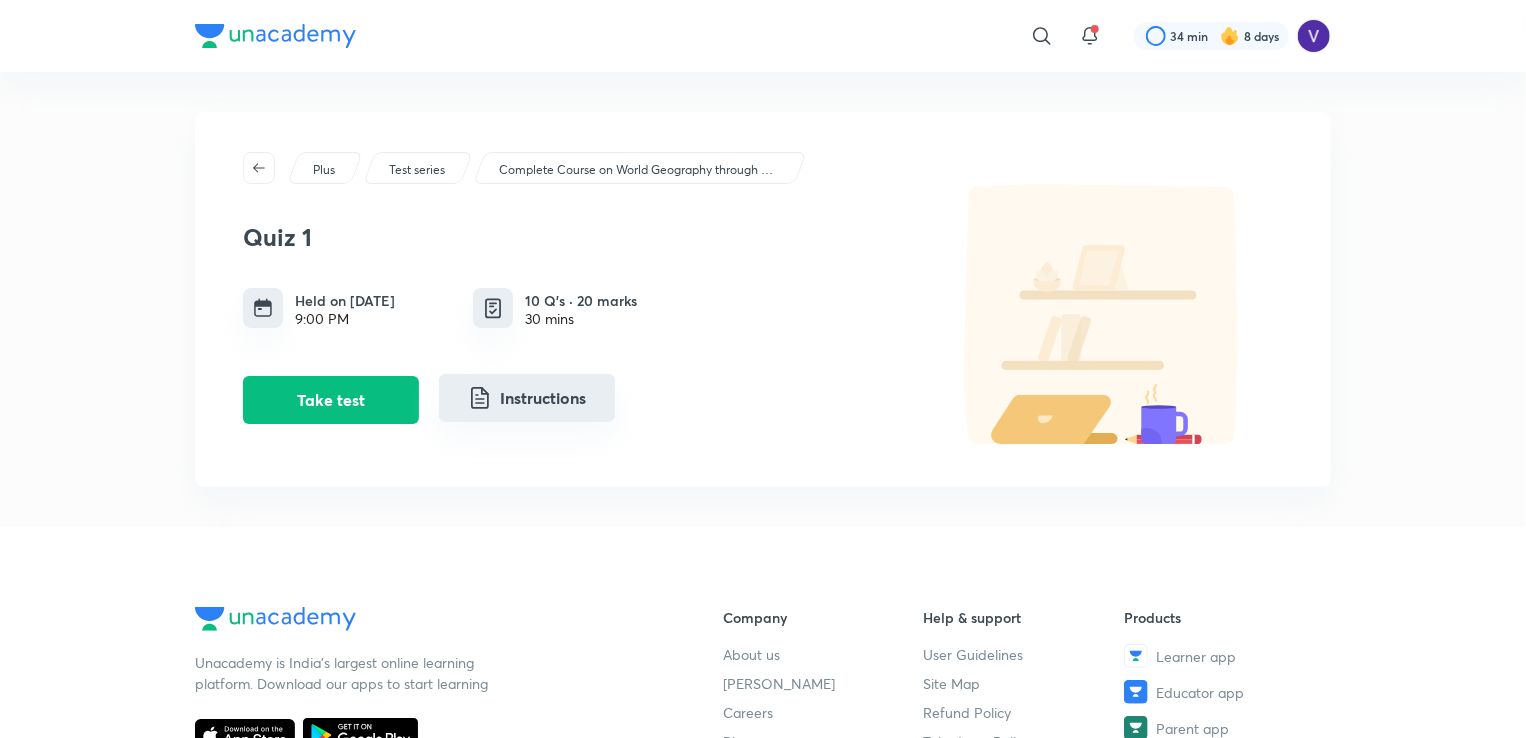 click on "Instructions" at bounding box center (527, 398) 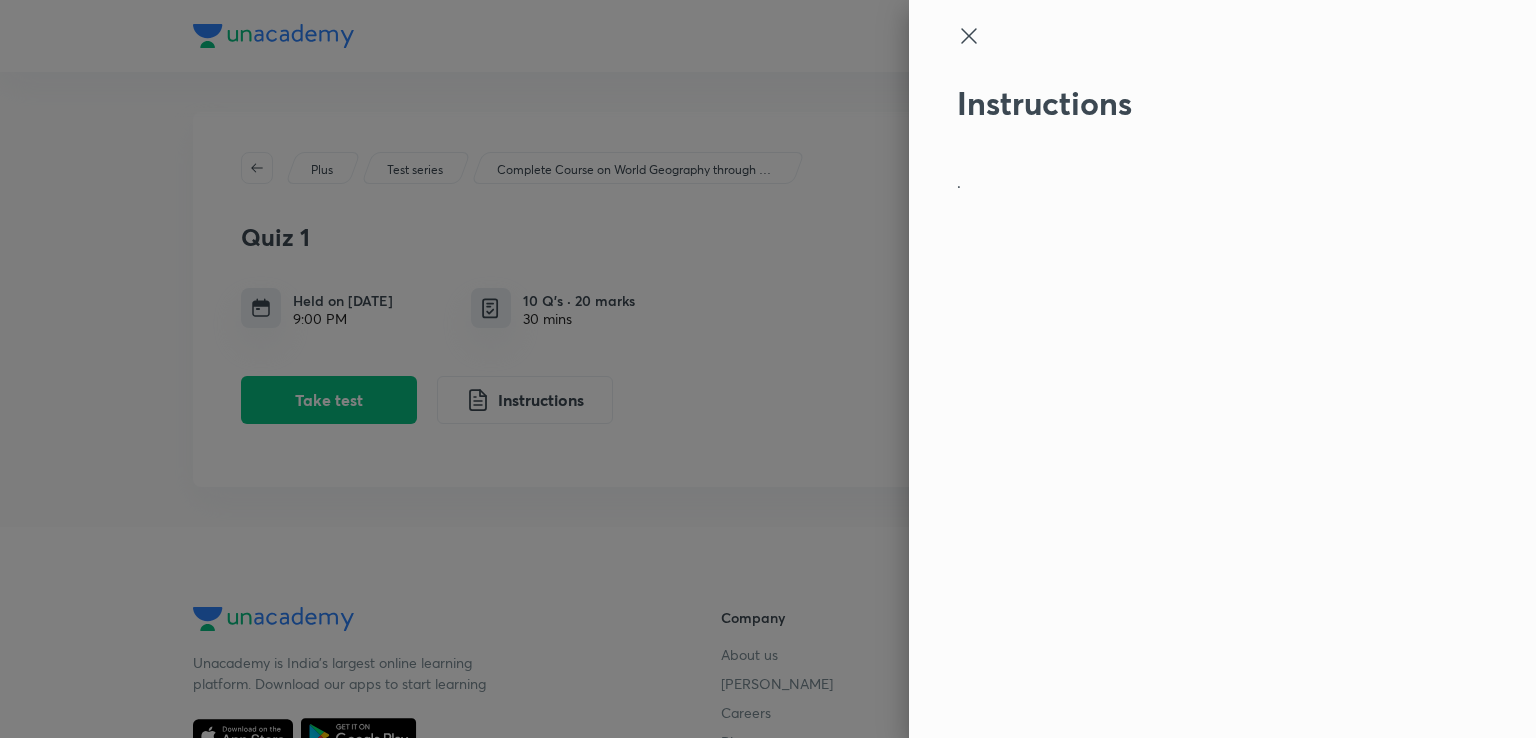 click at bounding box center (768, 369) 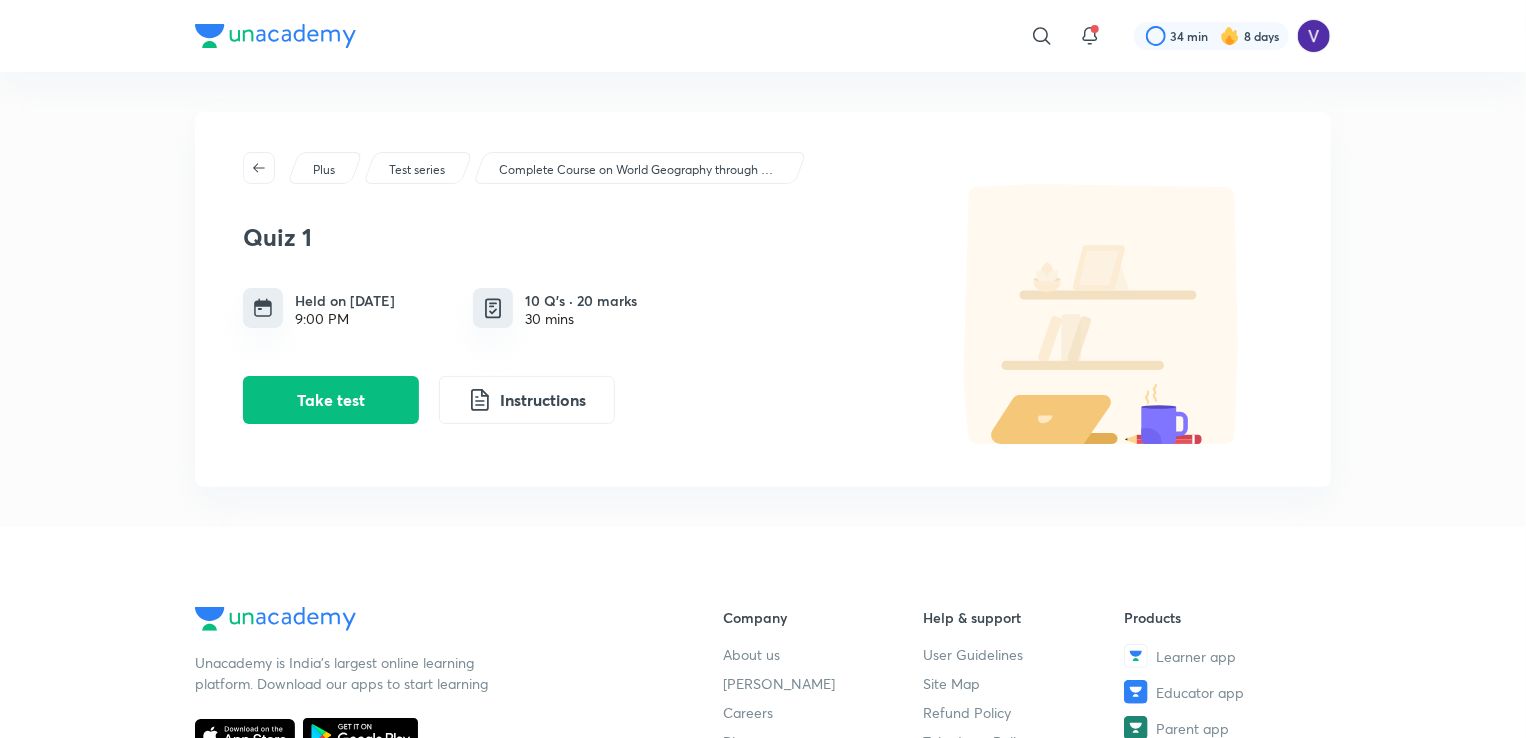 click on "Take test" at bounding box center [331, 400] 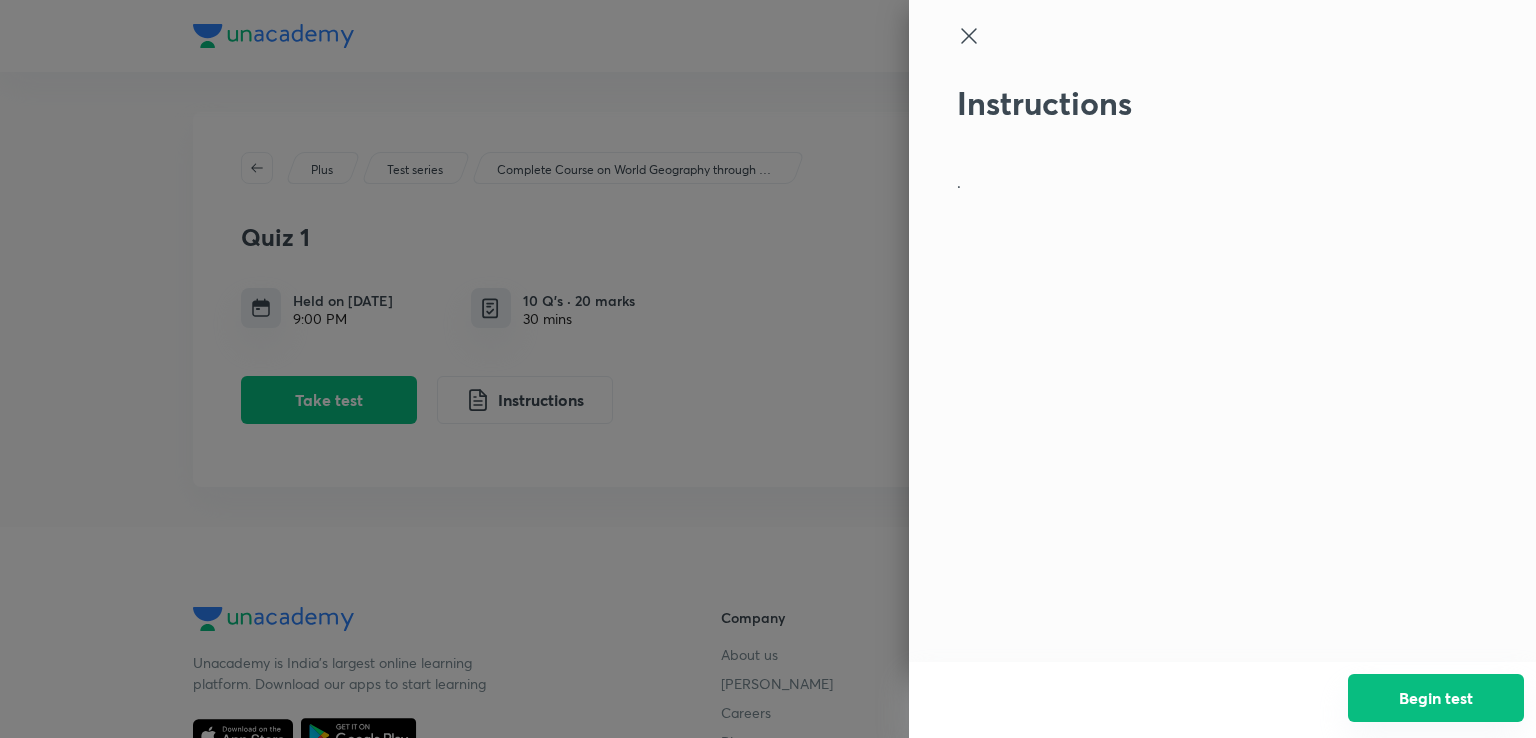 click on "Begin test" at bounding box center (1436, 698) 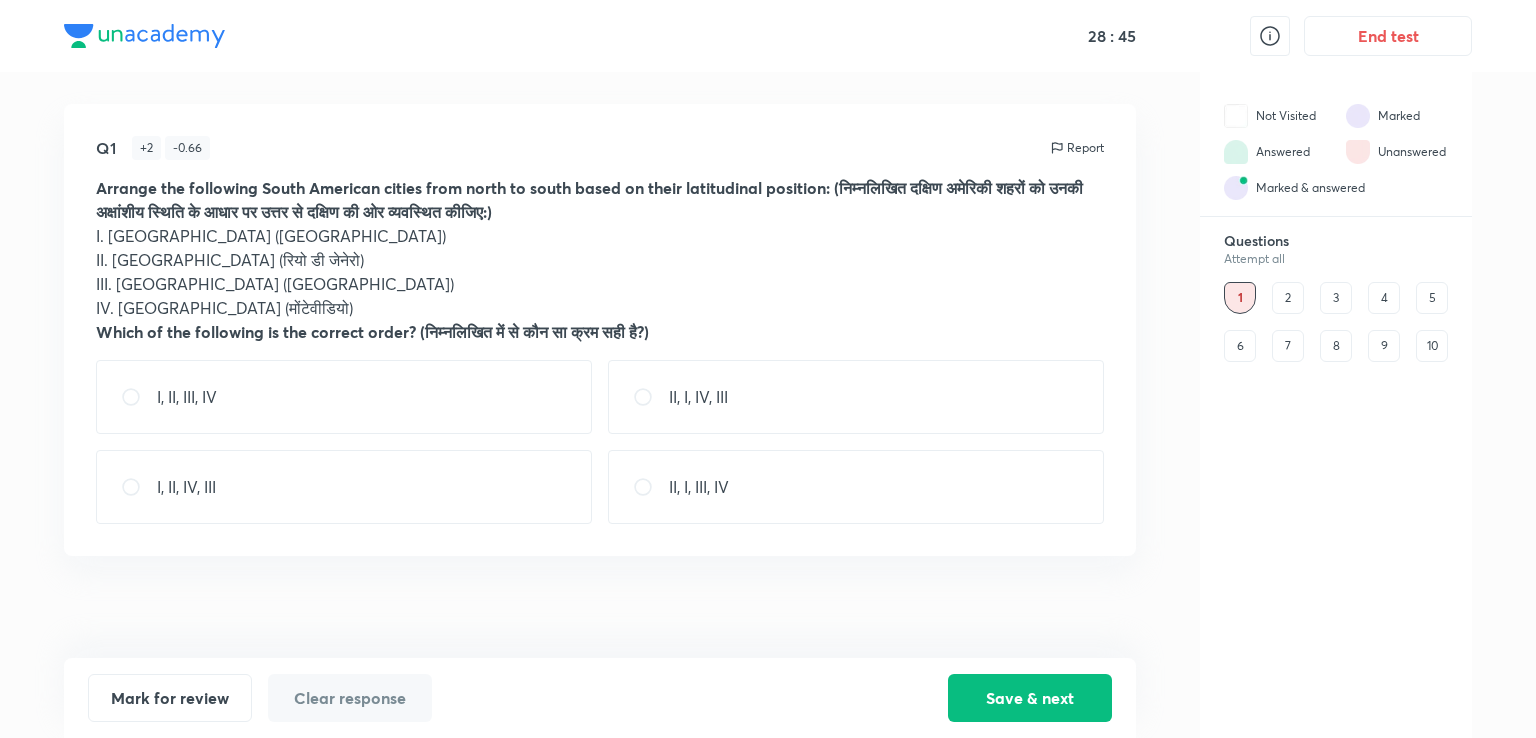 click on "I, II, IV, III" at bounding box center [344, 487] 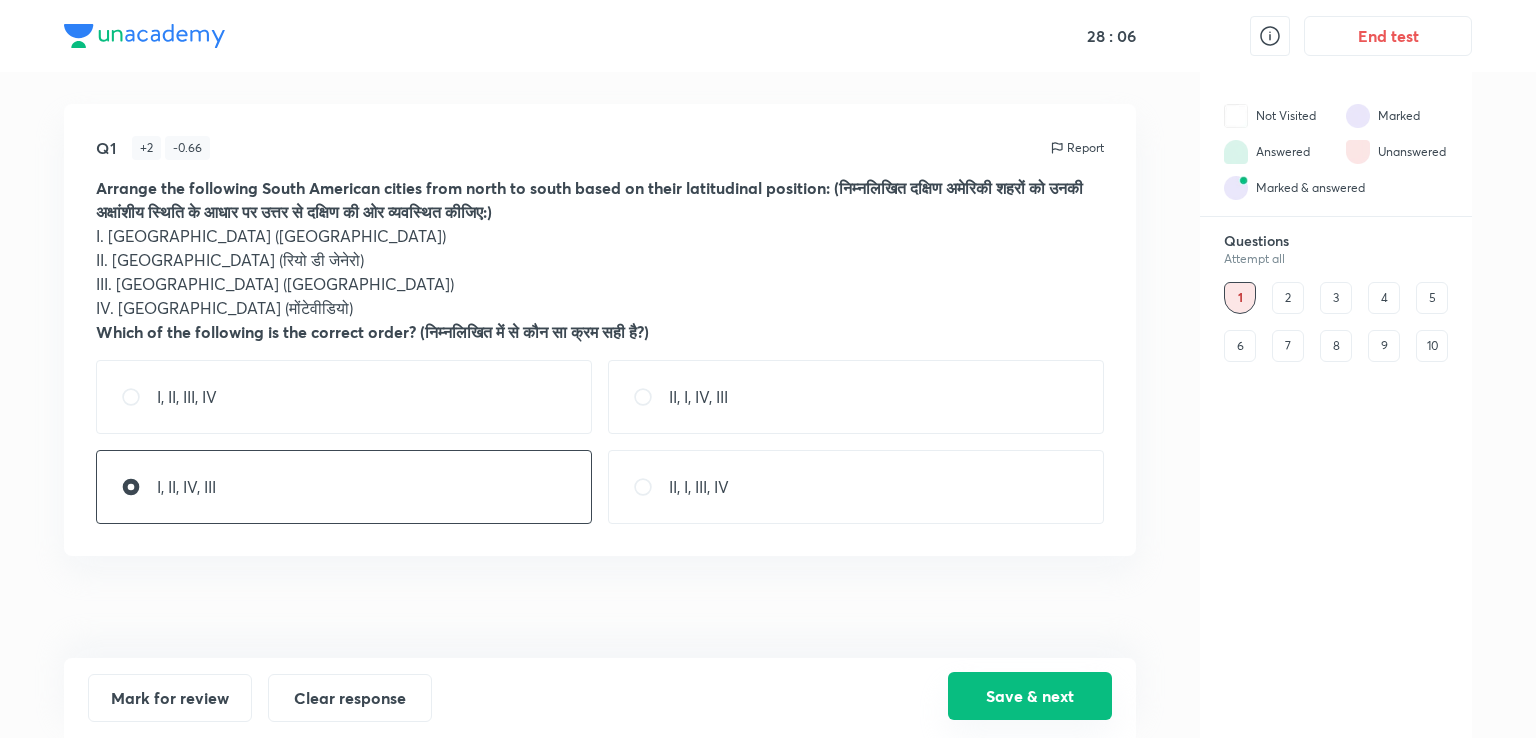 click on "Save & next" at bounding box center [1030, 696] 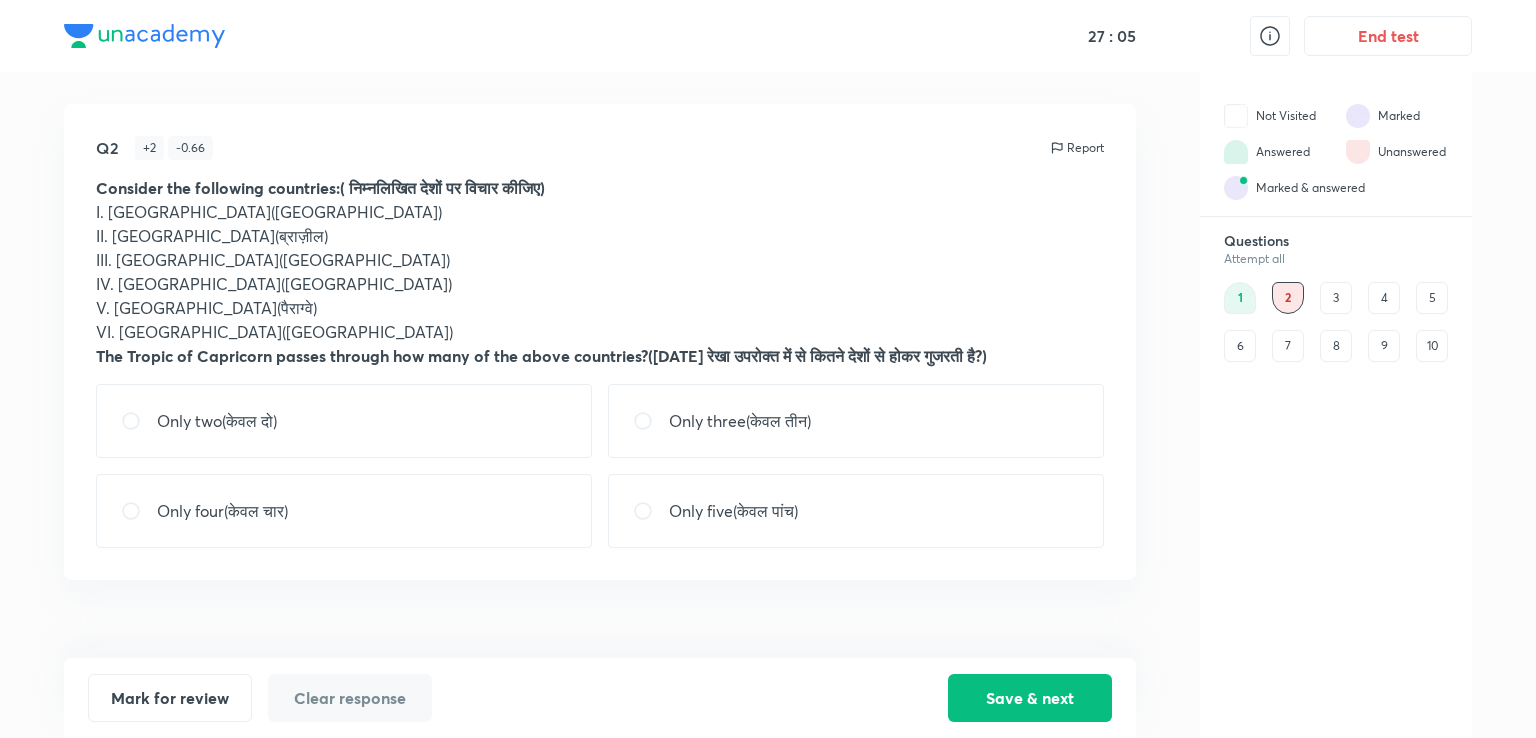 click on "Only four(केवल चार)" at bounding box center [222, 511] 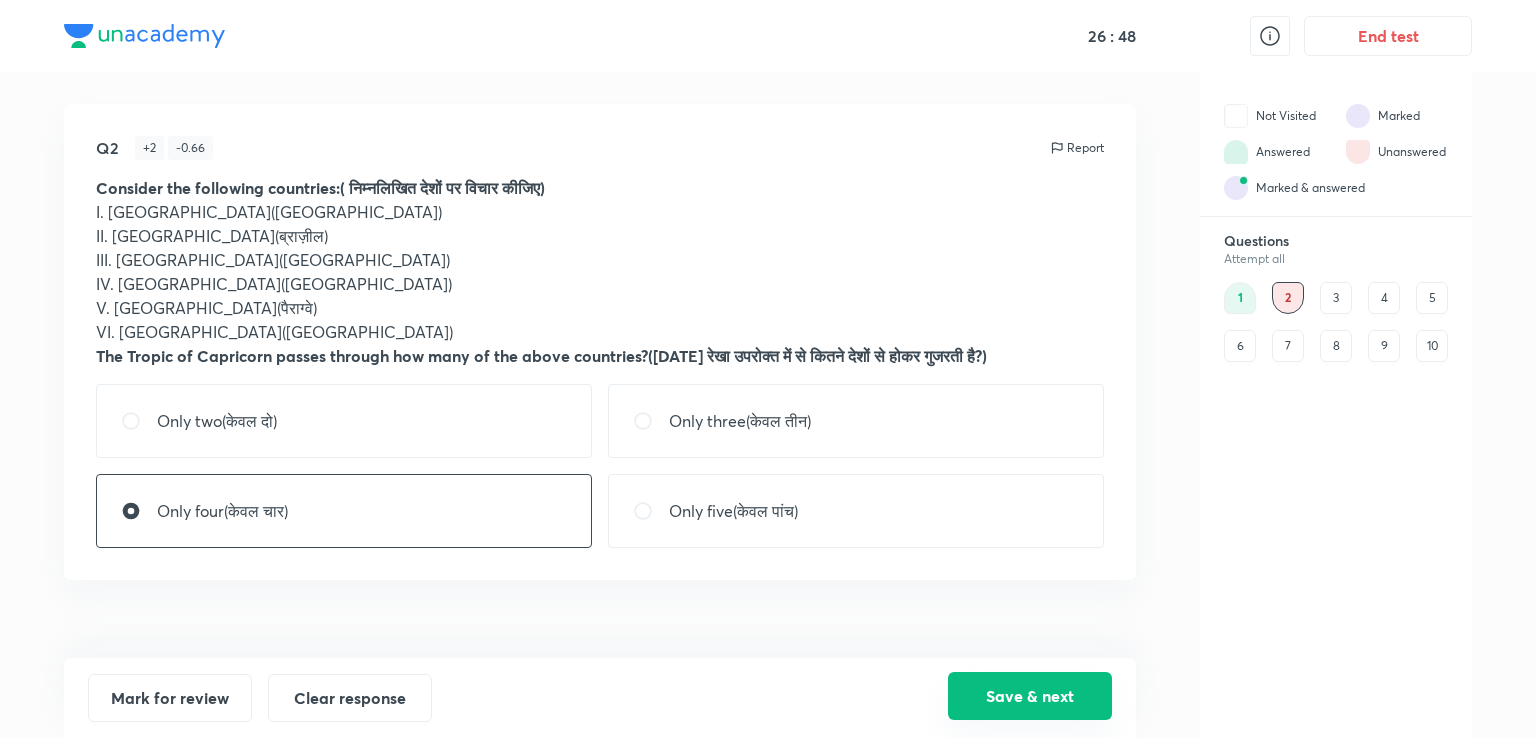 click on "Save & next" at bounding box center (1030, 696) 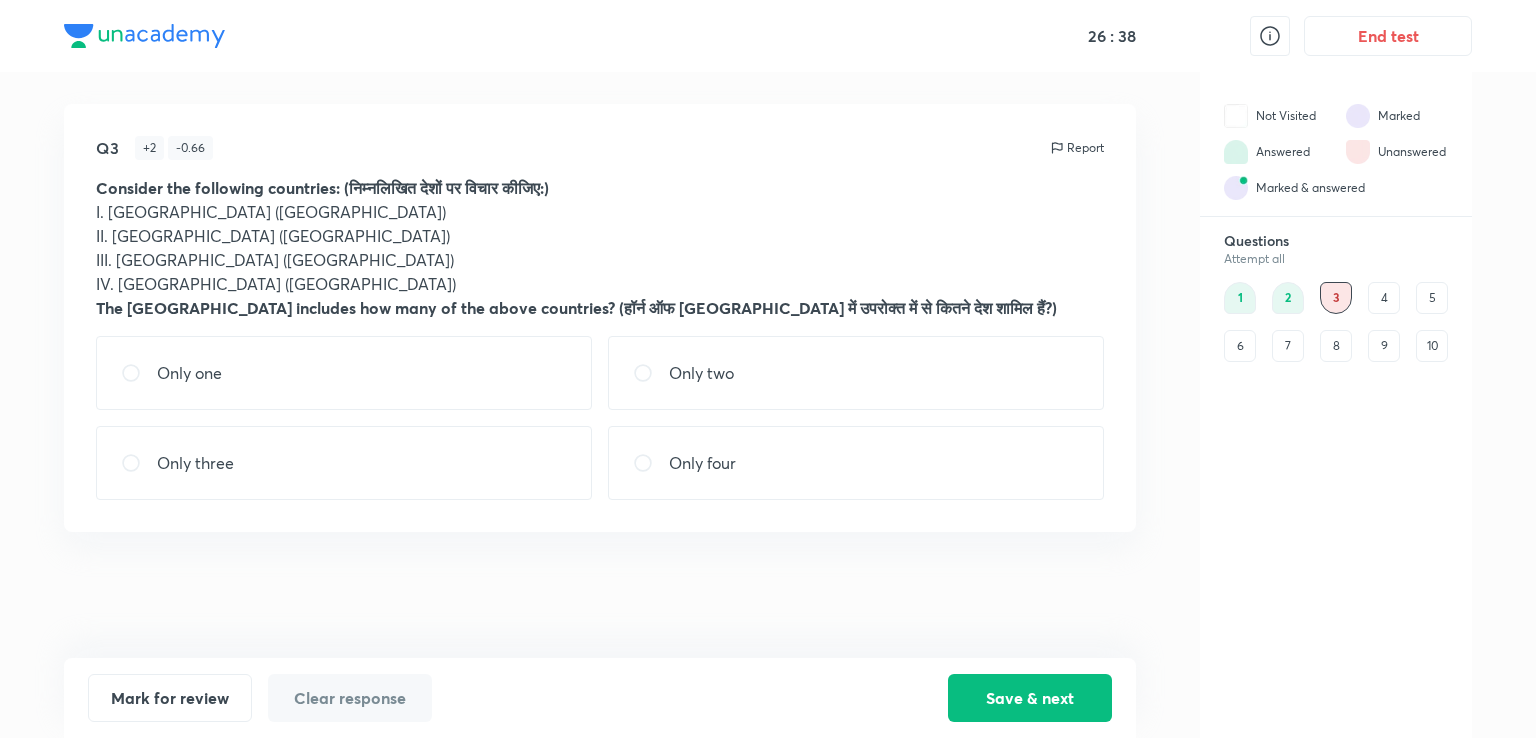 click on "Only three" at bounding box center (344, 463) 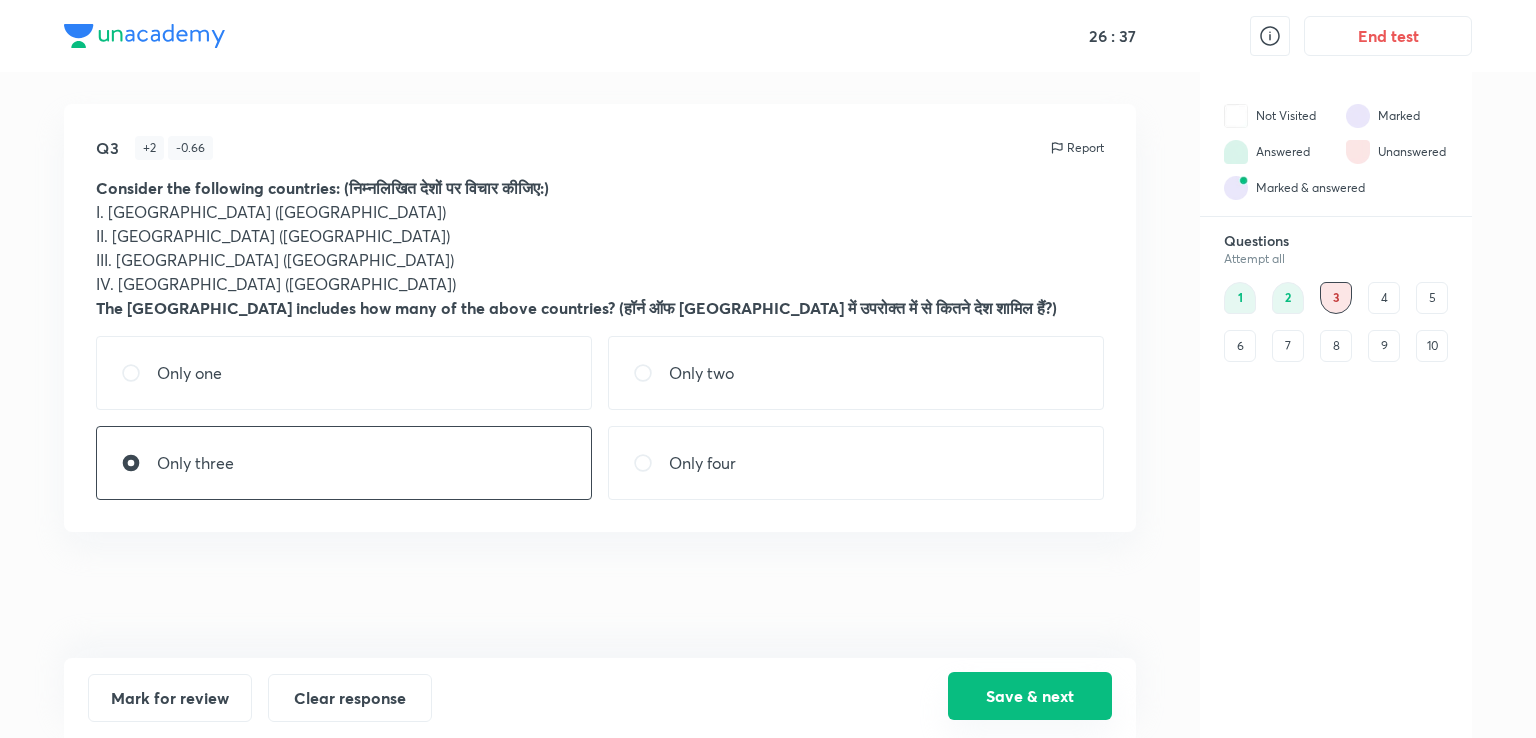 click on "Save & next" at bounding box center (1030, 696) 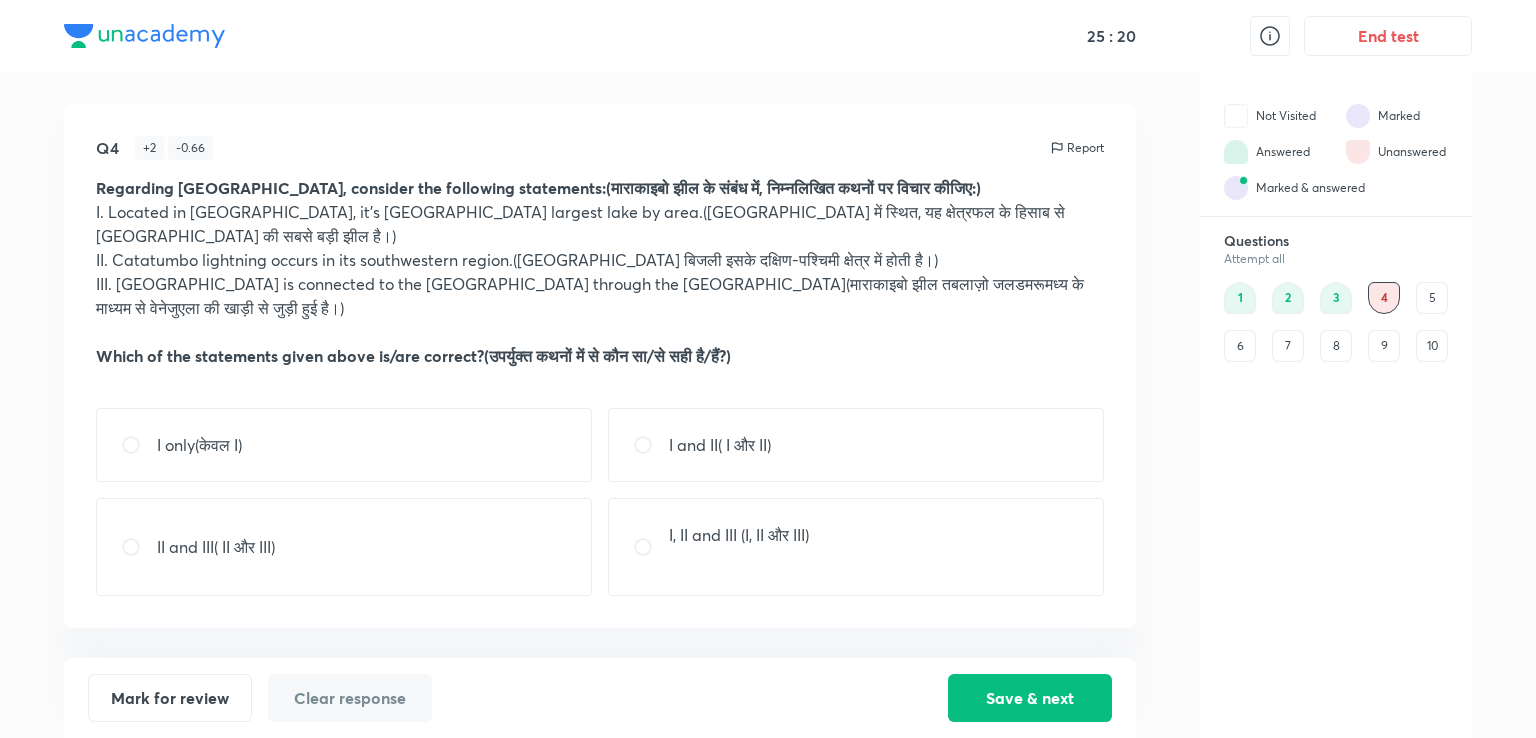 click on "5" at bounding box center (1432, 298) 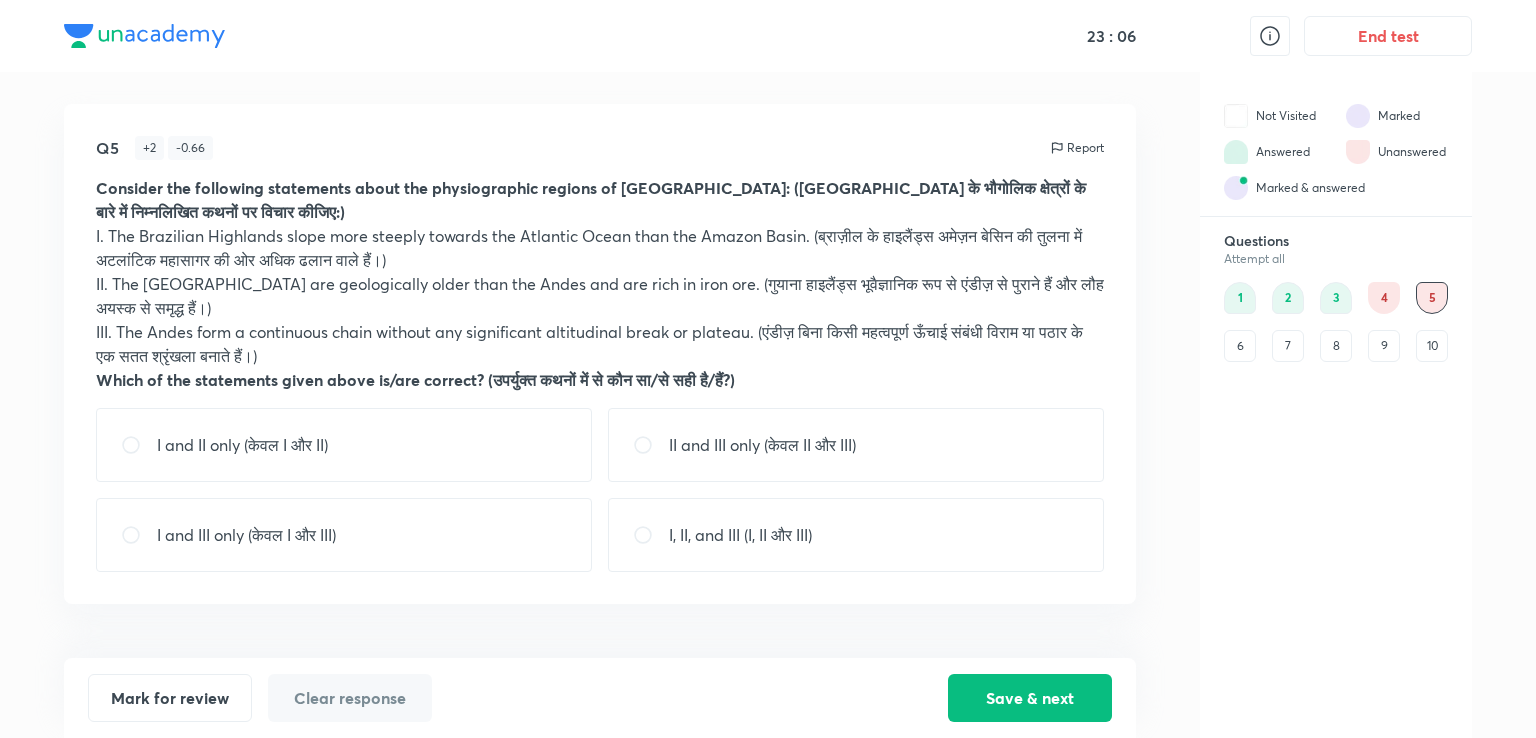 click on "6" at bounding box center [1240, 346] 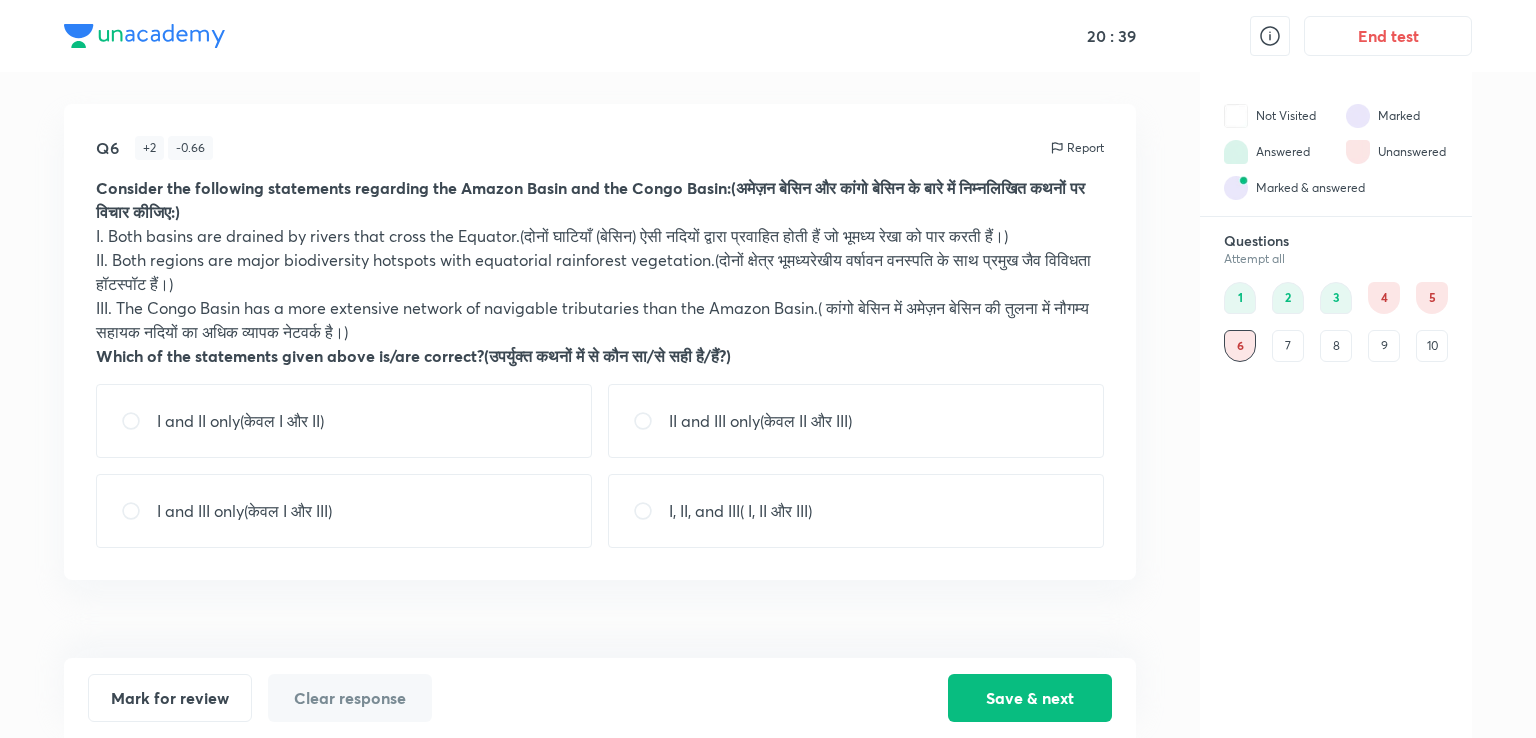 click on "7" at bounding box center (1288, 346) 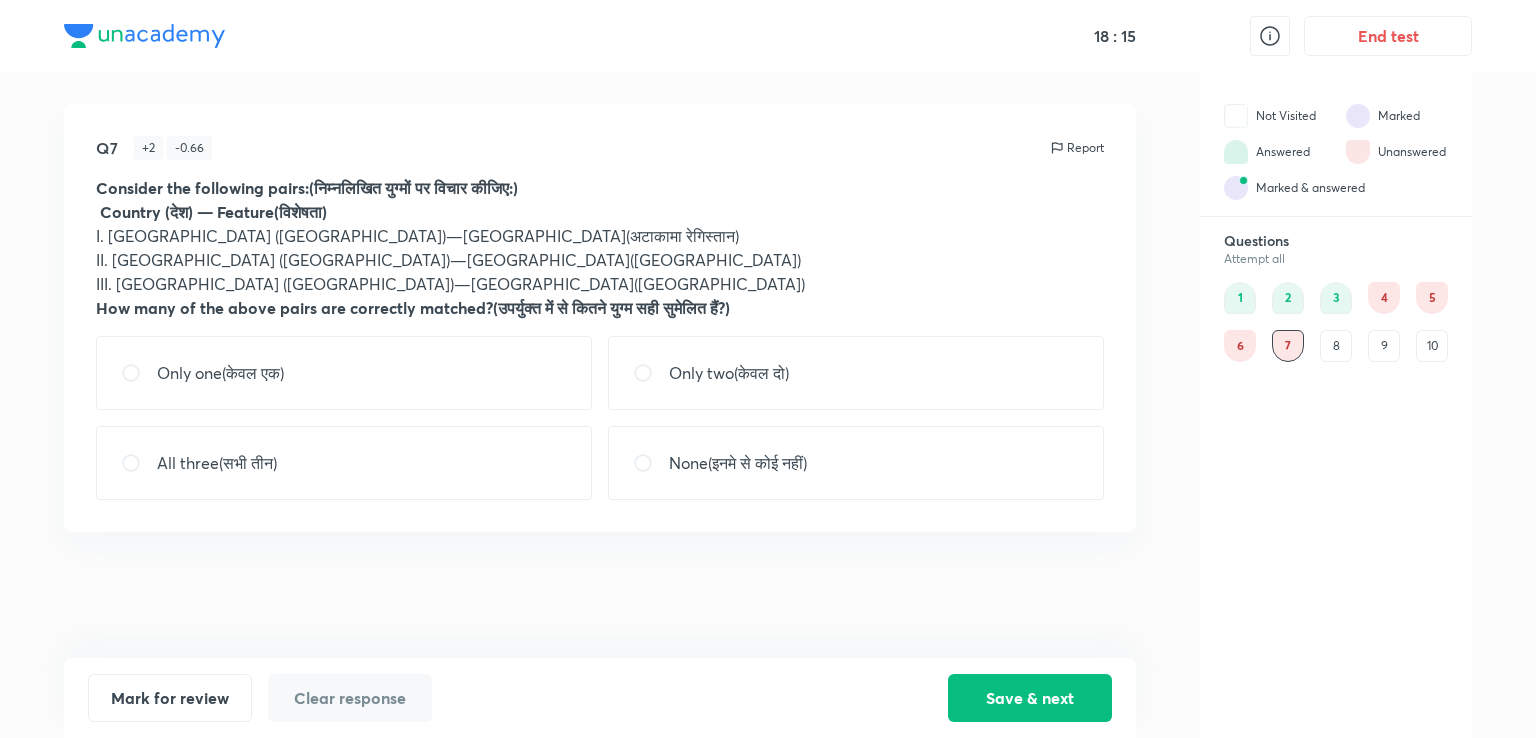 click on "Only two(केवल दो)" at bounding box center [729, 373] 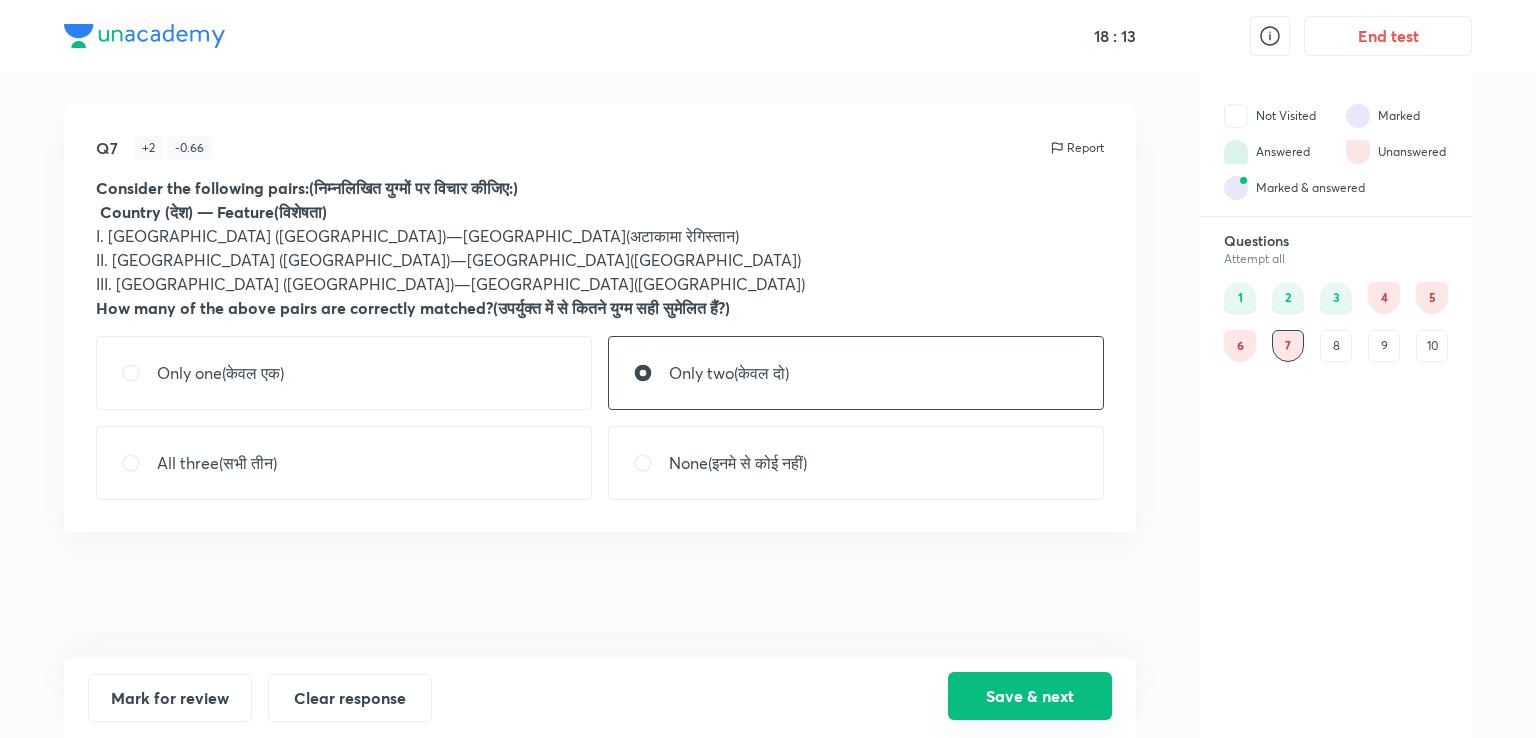 click on "Save & next" at bounding box center (1030, 696) 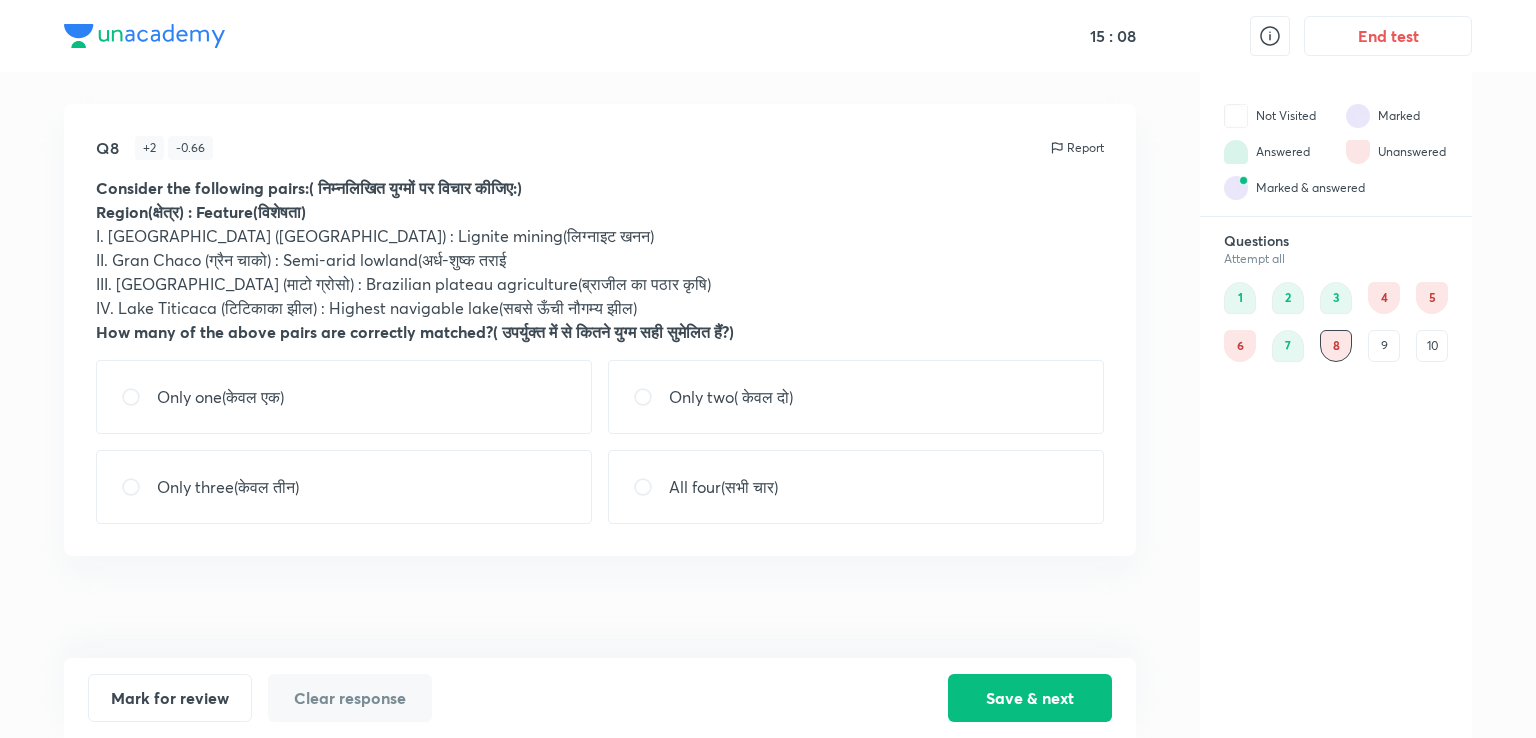click on "Only two( केवल दो)" at bounding box center (731, 397) 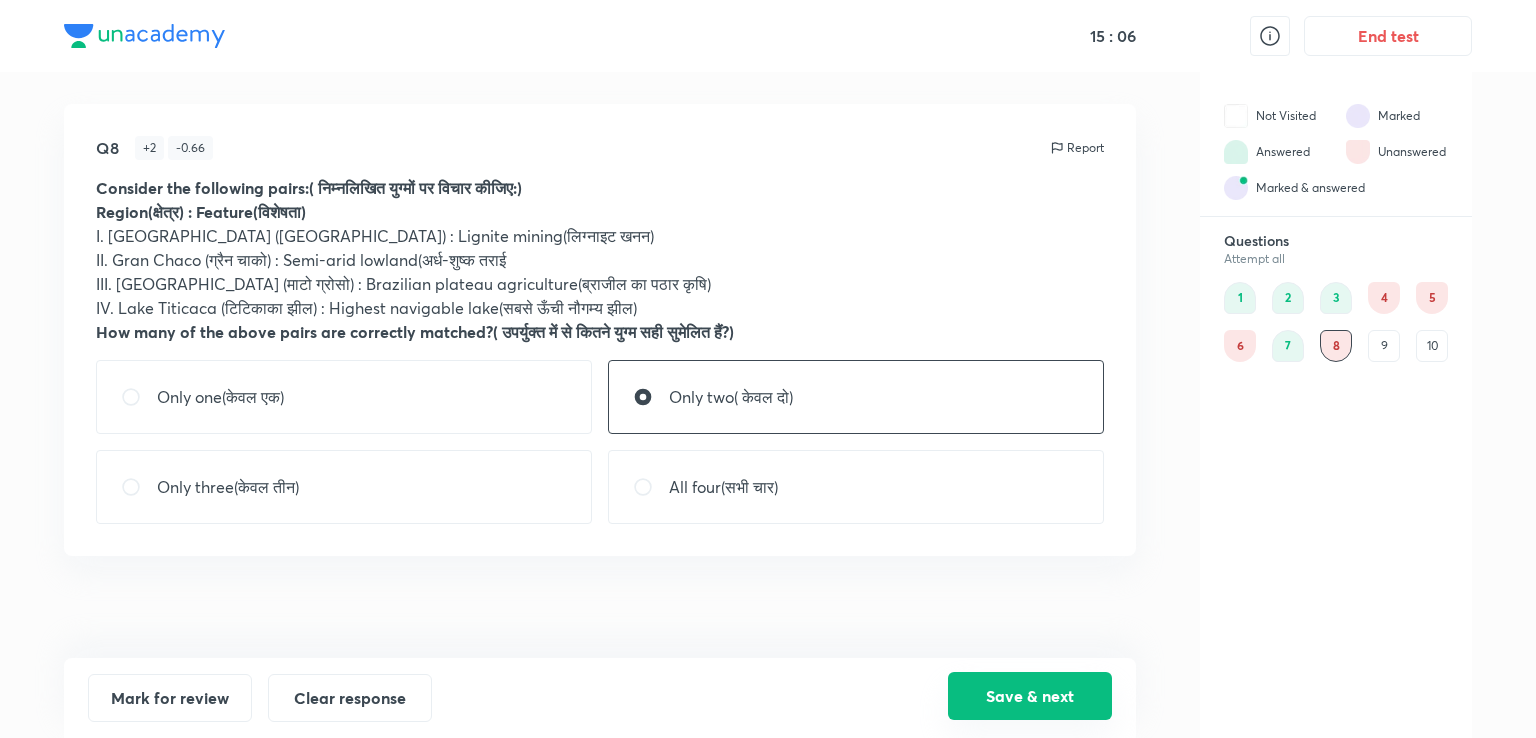 click on "Save & next" at bounding box center (1030, 696) 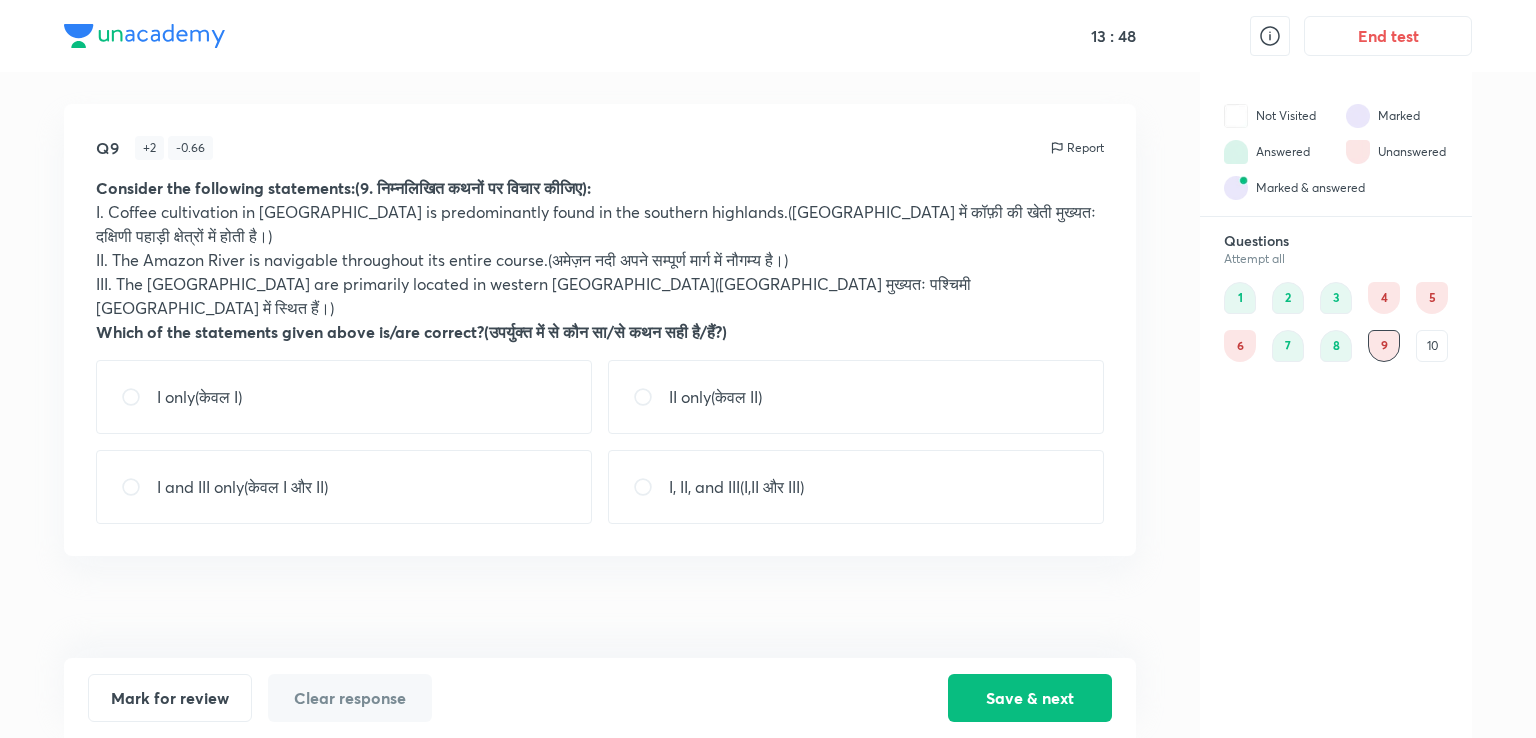 click on "I only(केवल I)" at bounding box center (344, 397) 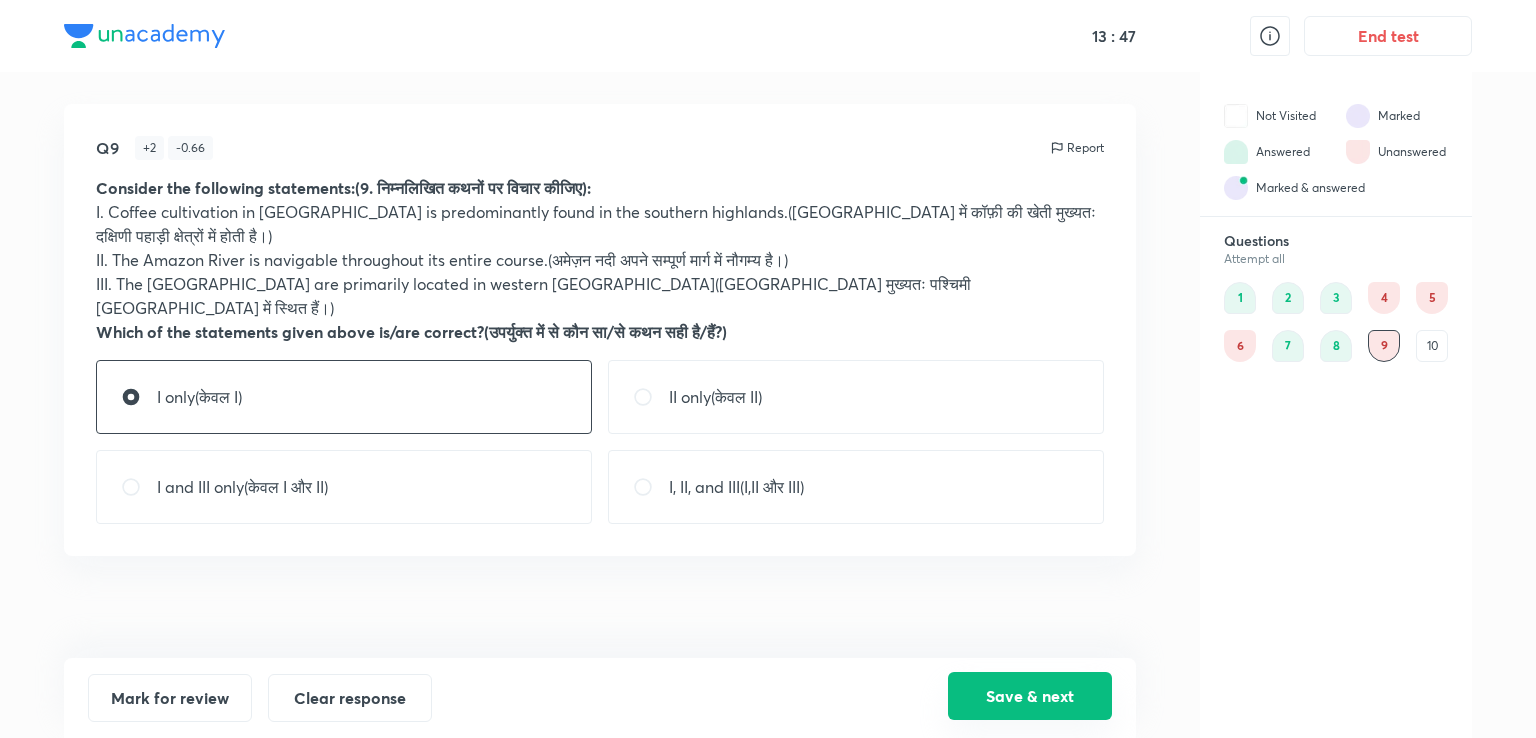 click on "Save & next" at bounding box center (1030, 696) 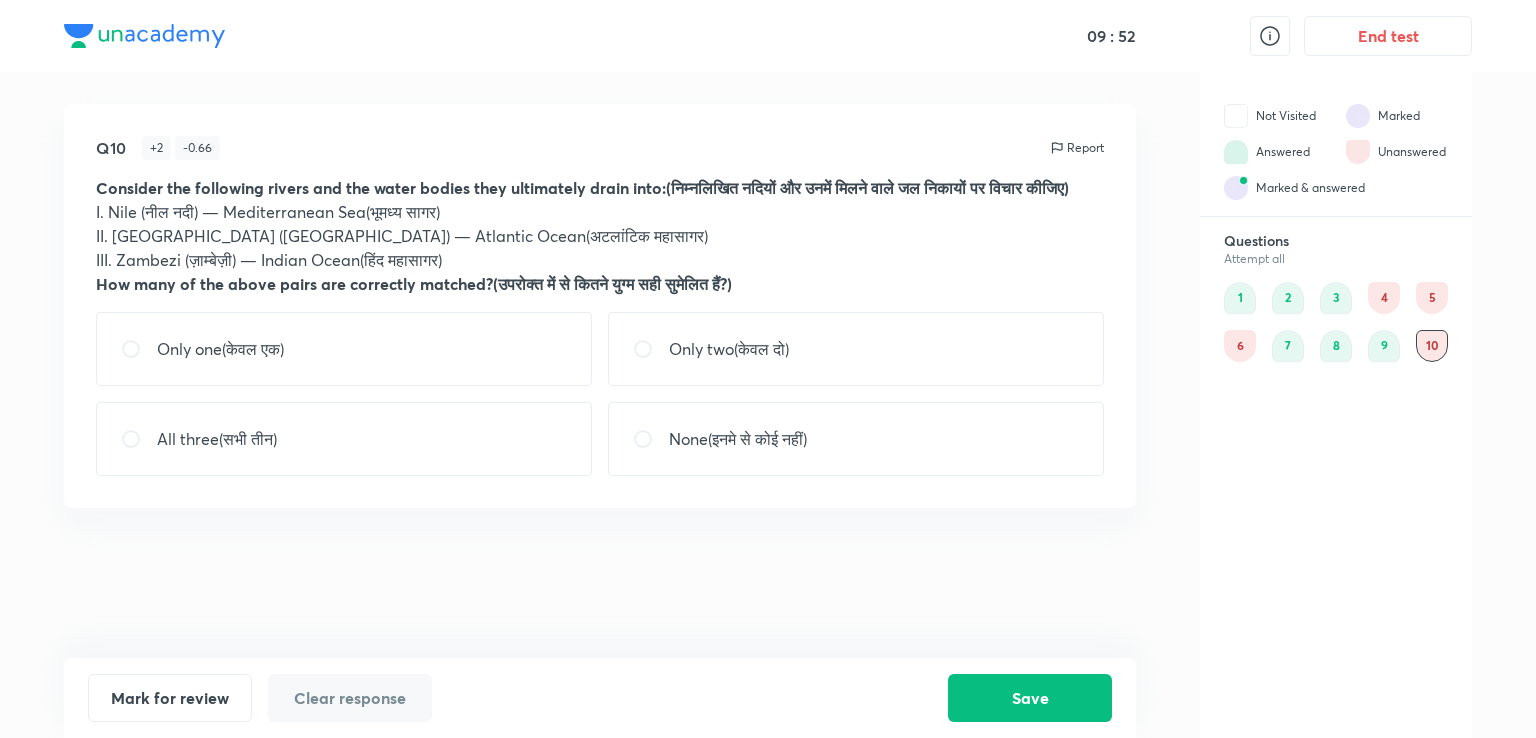 click on "All three(सभी तीन)" at bounding box center [344, 439] 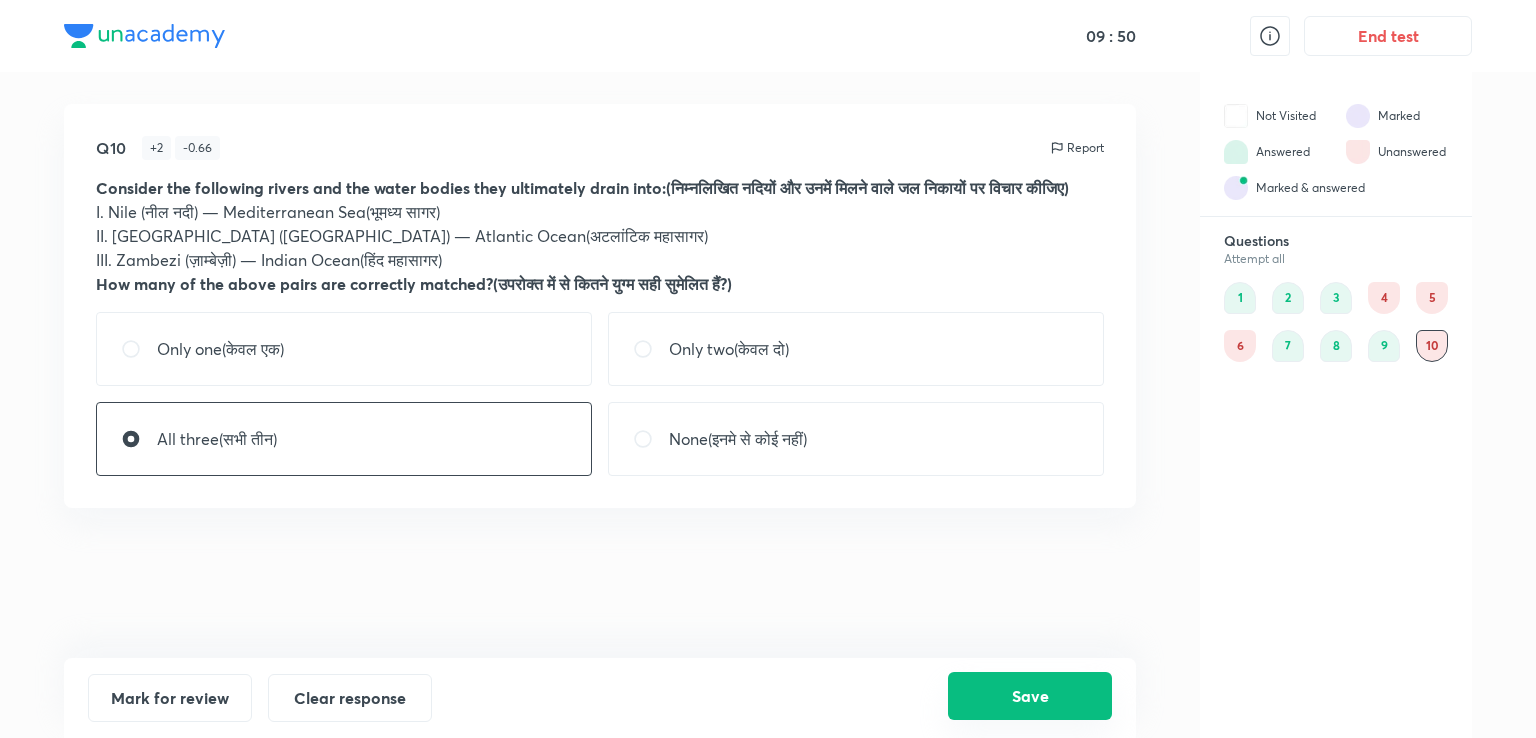 click on "Save" at bounding box center (1030, 696) 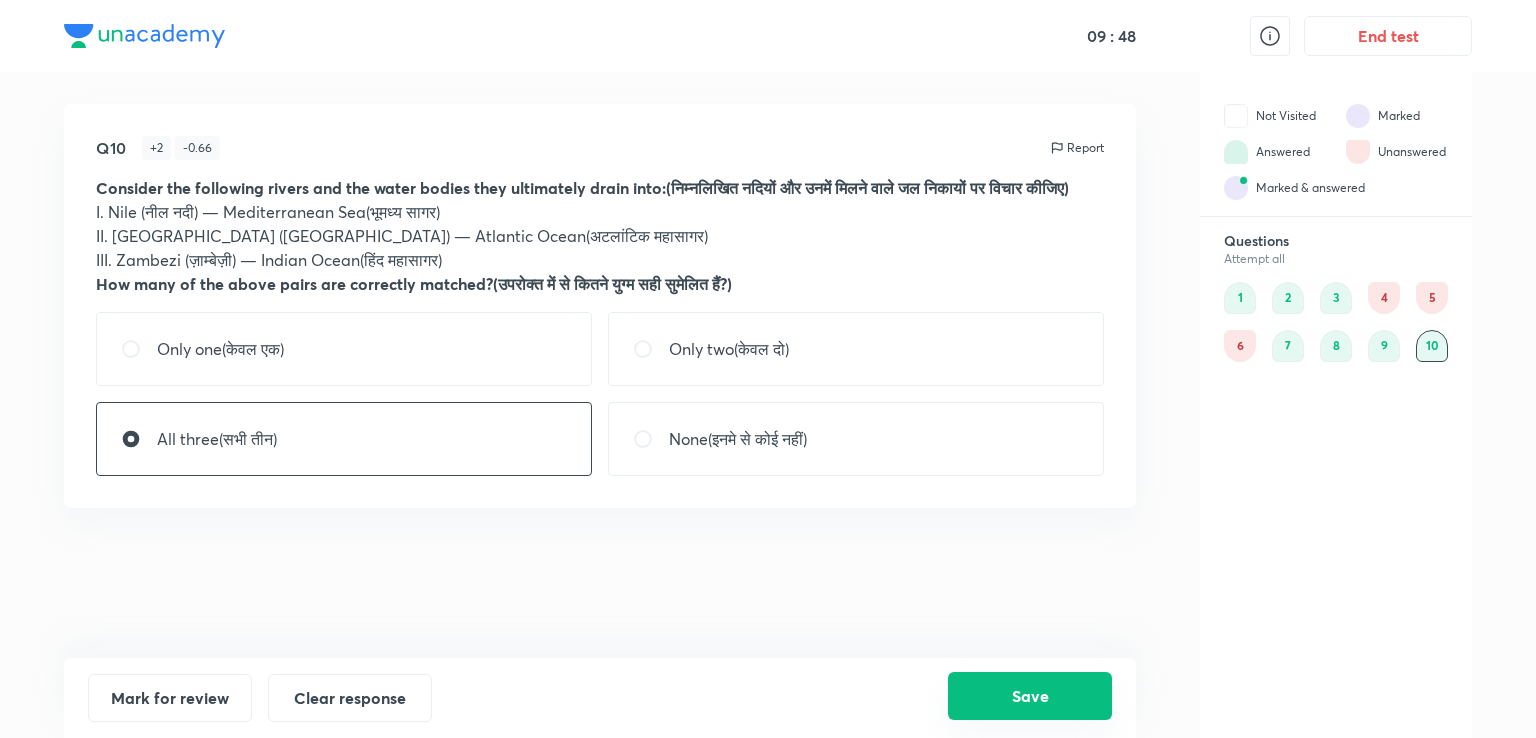 click on "Save" at bounding box center (1030, 696) 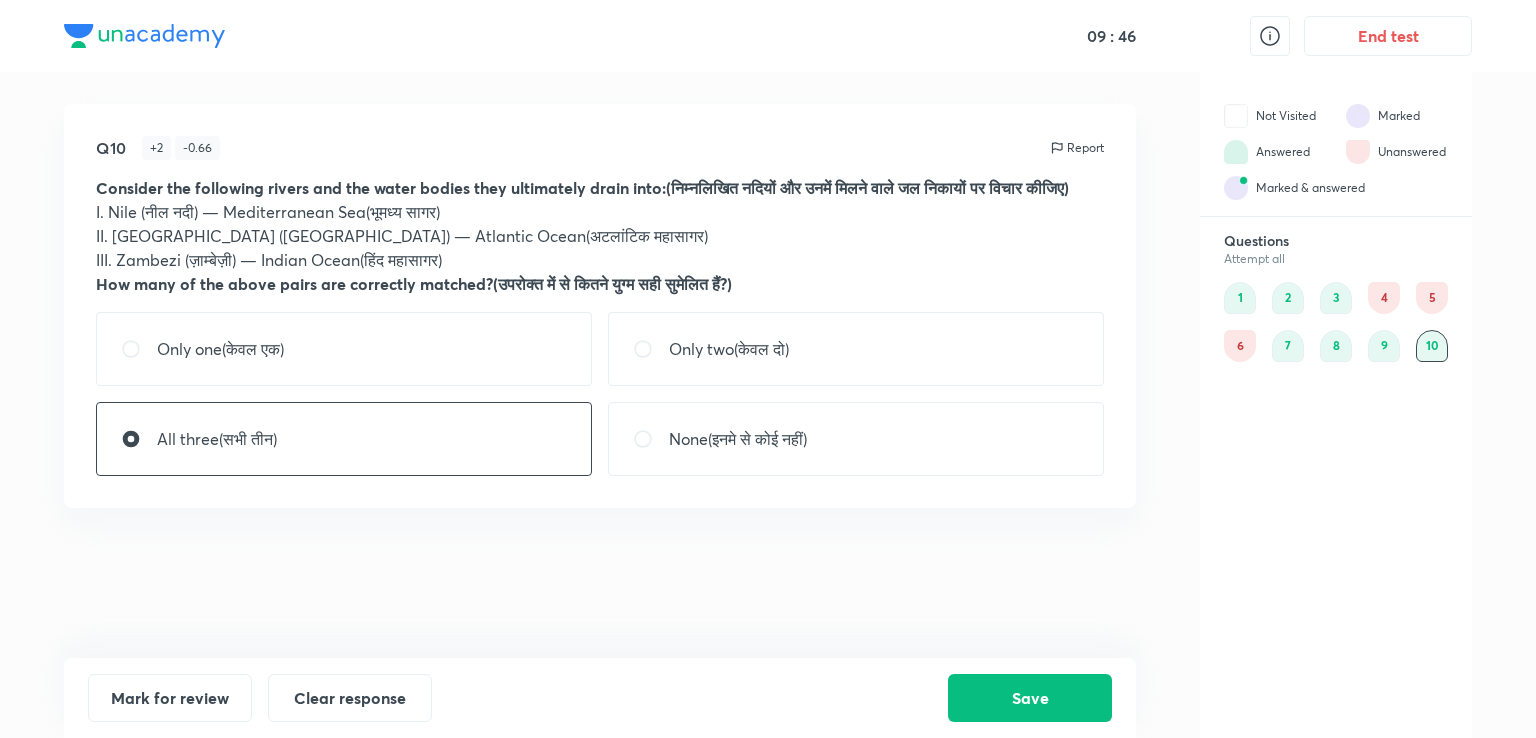 click on "4" at bounding box center [1384, 298] 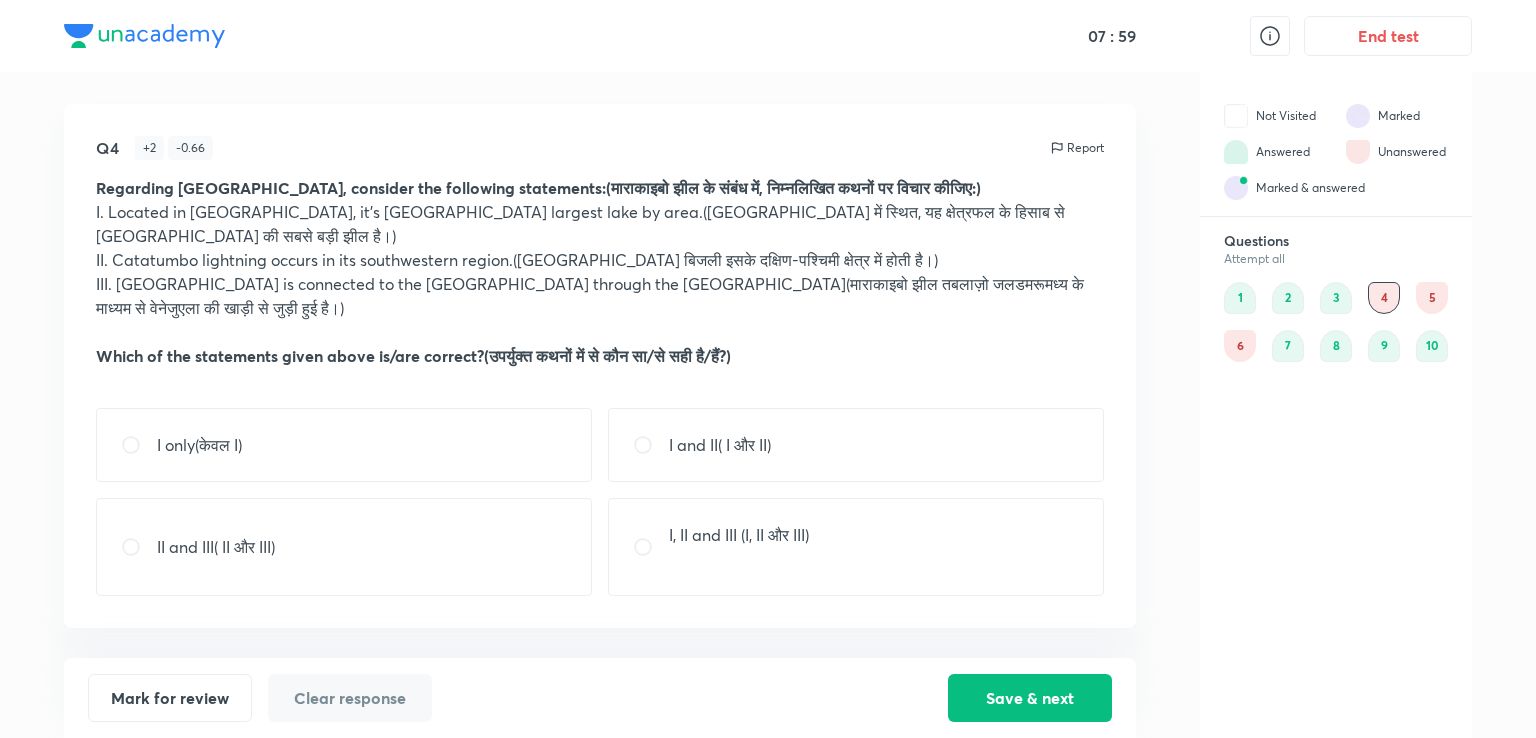 drag, startPoint x: 119, startPoint y: 256, endPoint x: 236, endPoint y: 262, distance: 117.15375 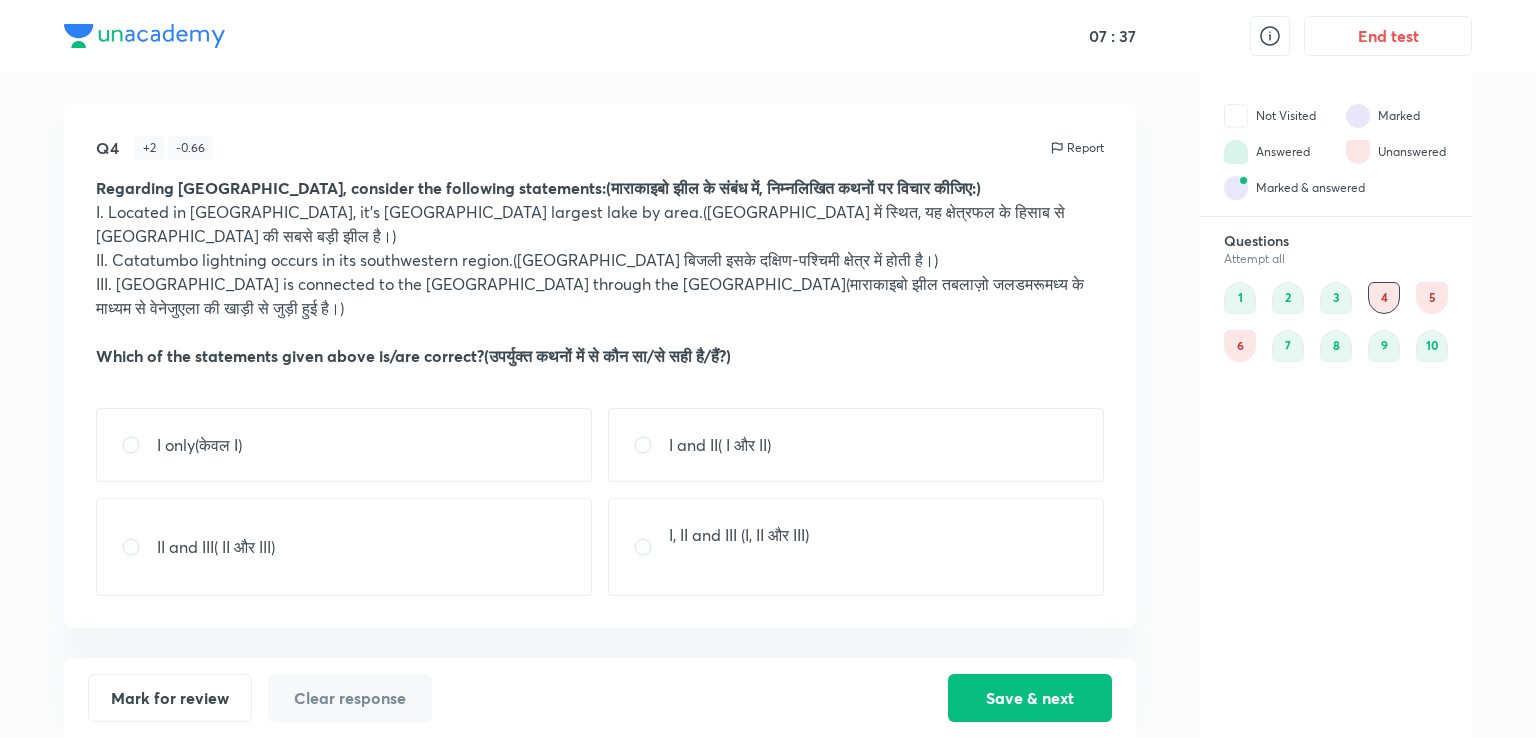 click on "I, II and III (I, II और III)" at bounding box center (739, 535) 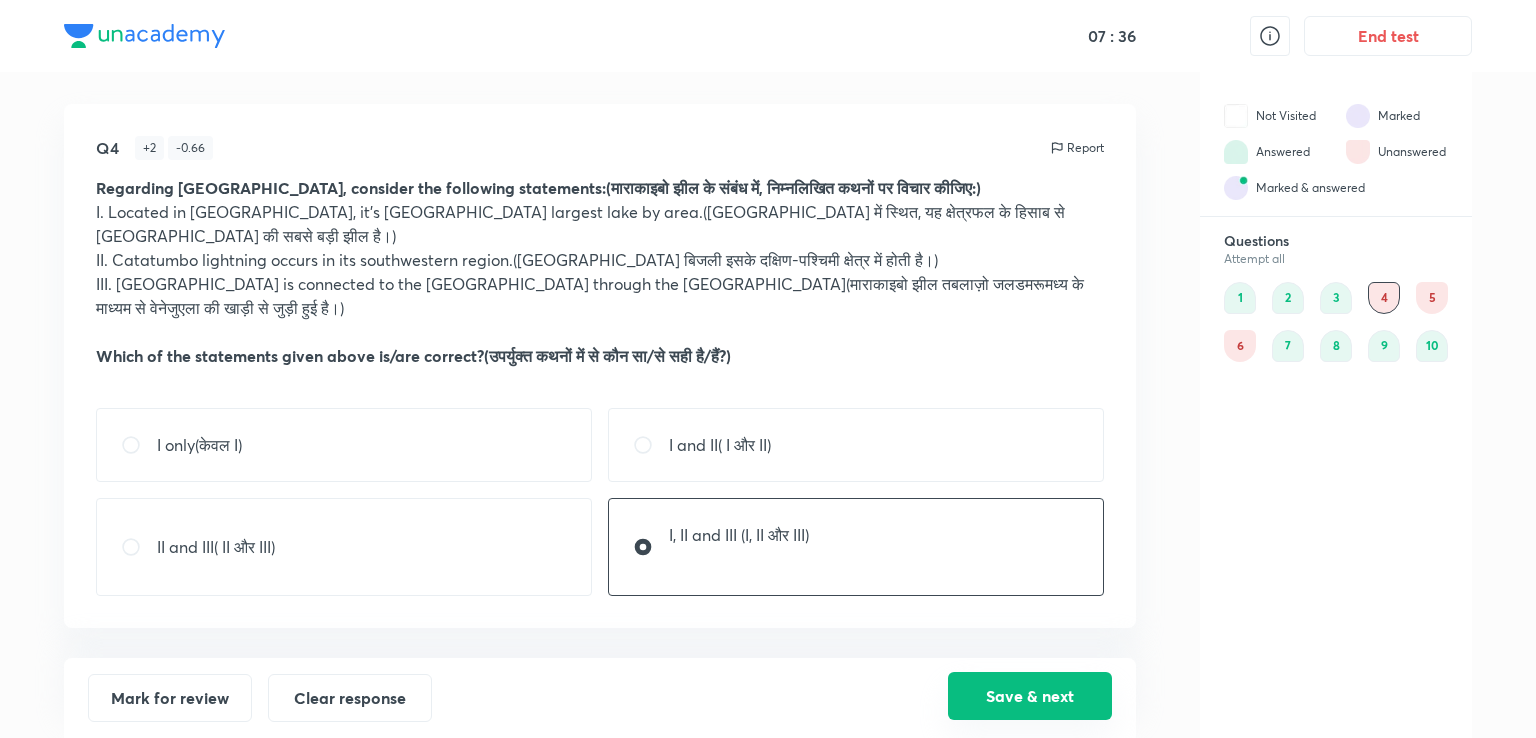 click on "Save & next" at bounding box center (1030, 696) 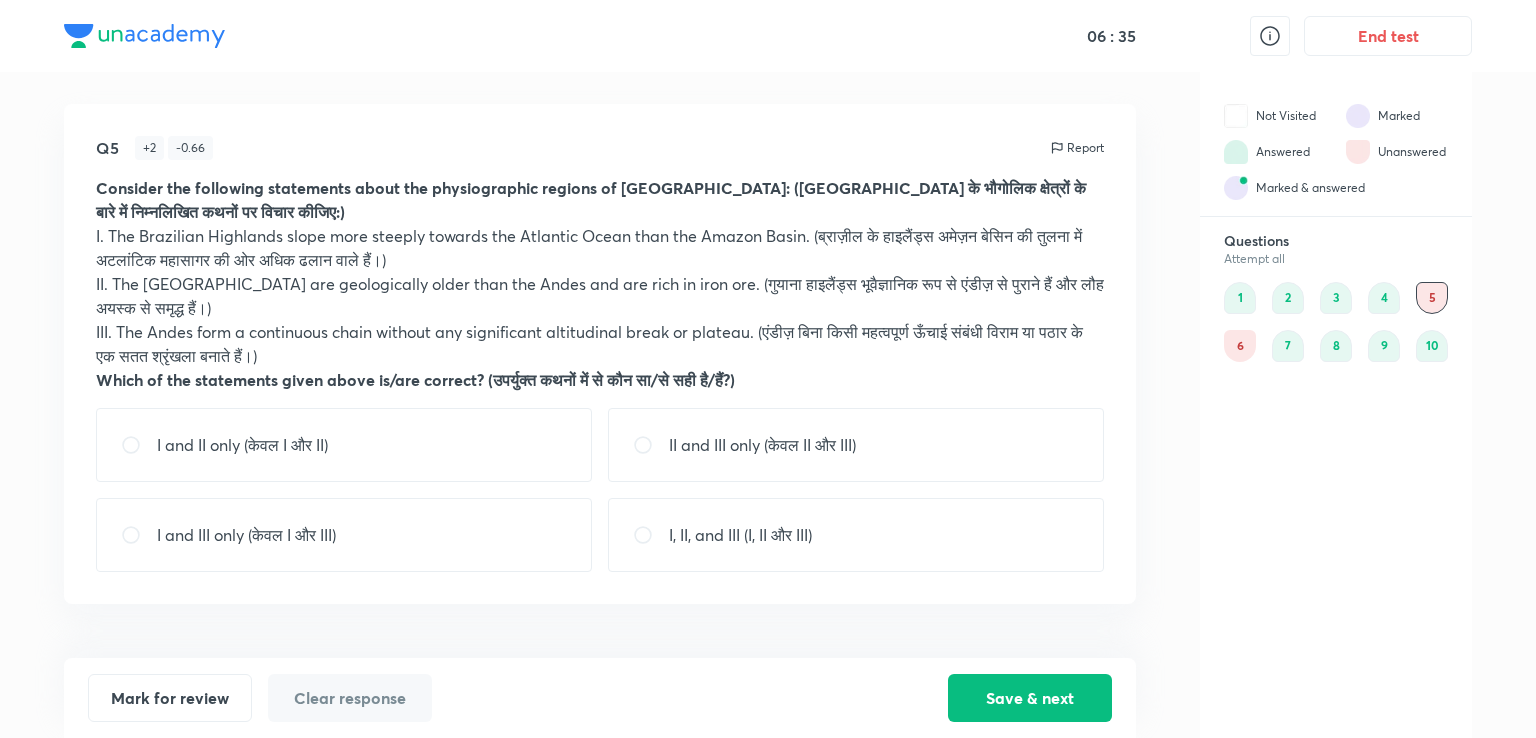 click on "II and III only (केवल II और III)" at bounding box center (762, 445) 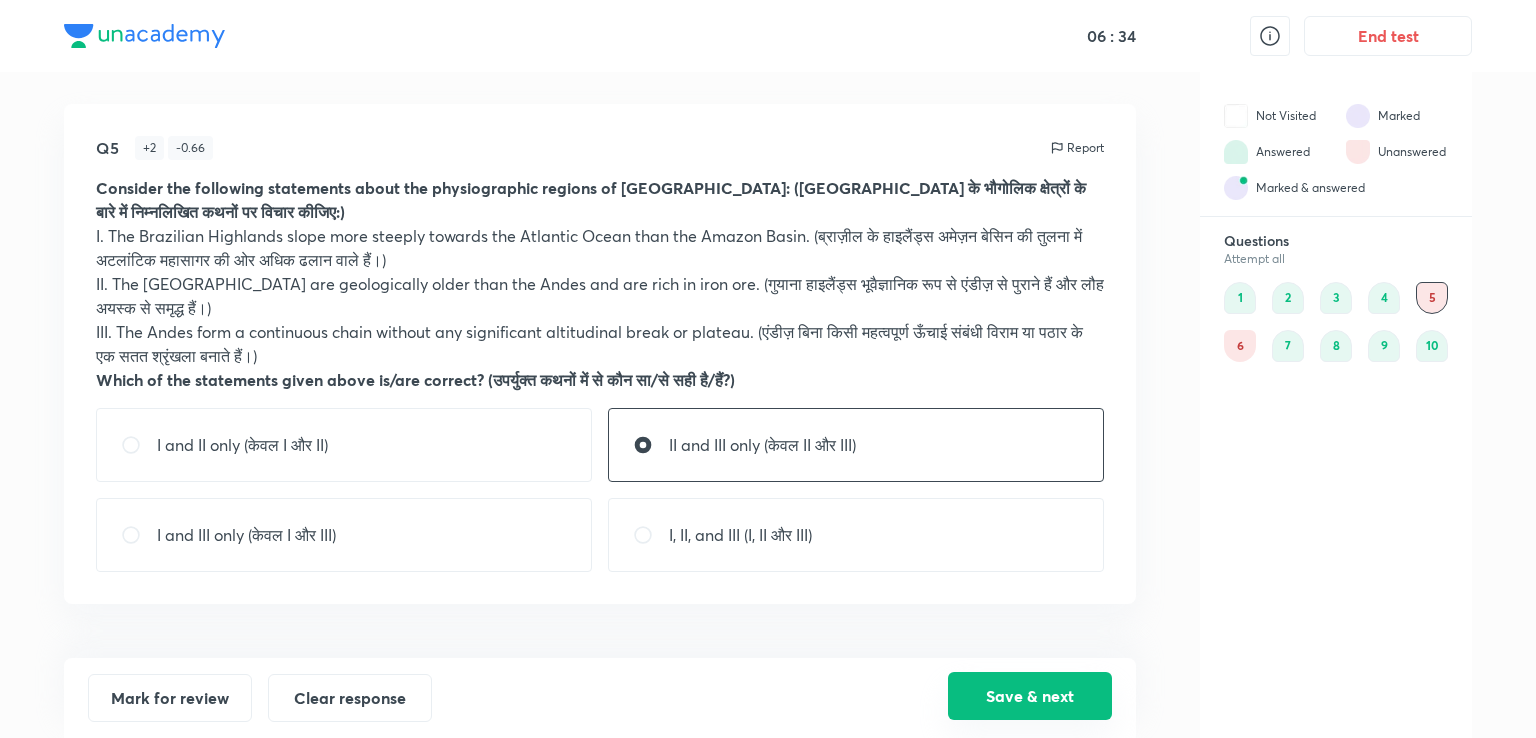 click on "Save & next" at bounding box center [1030, 696] 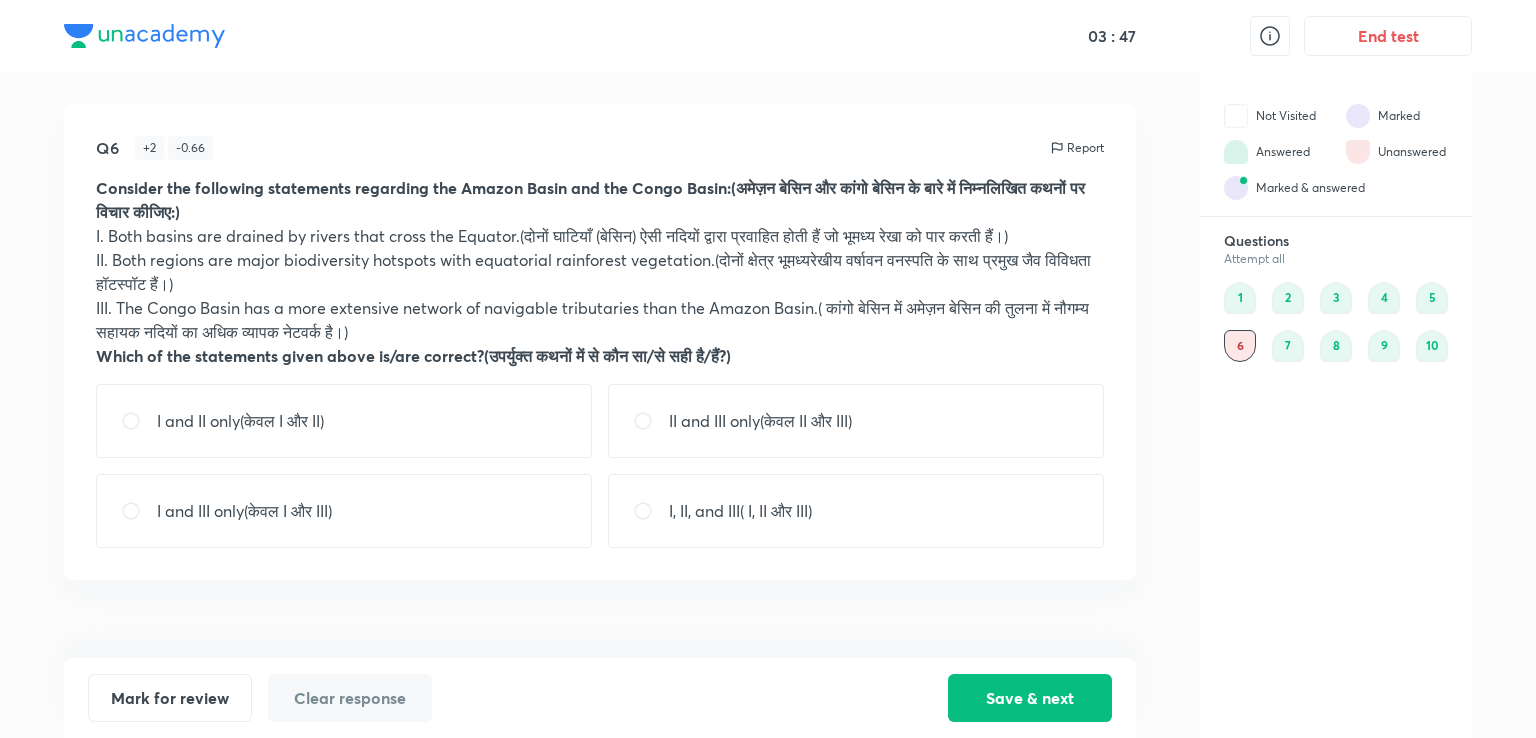 click on "I, II, and III( I, II और III)" at bounding box center (740, 511) 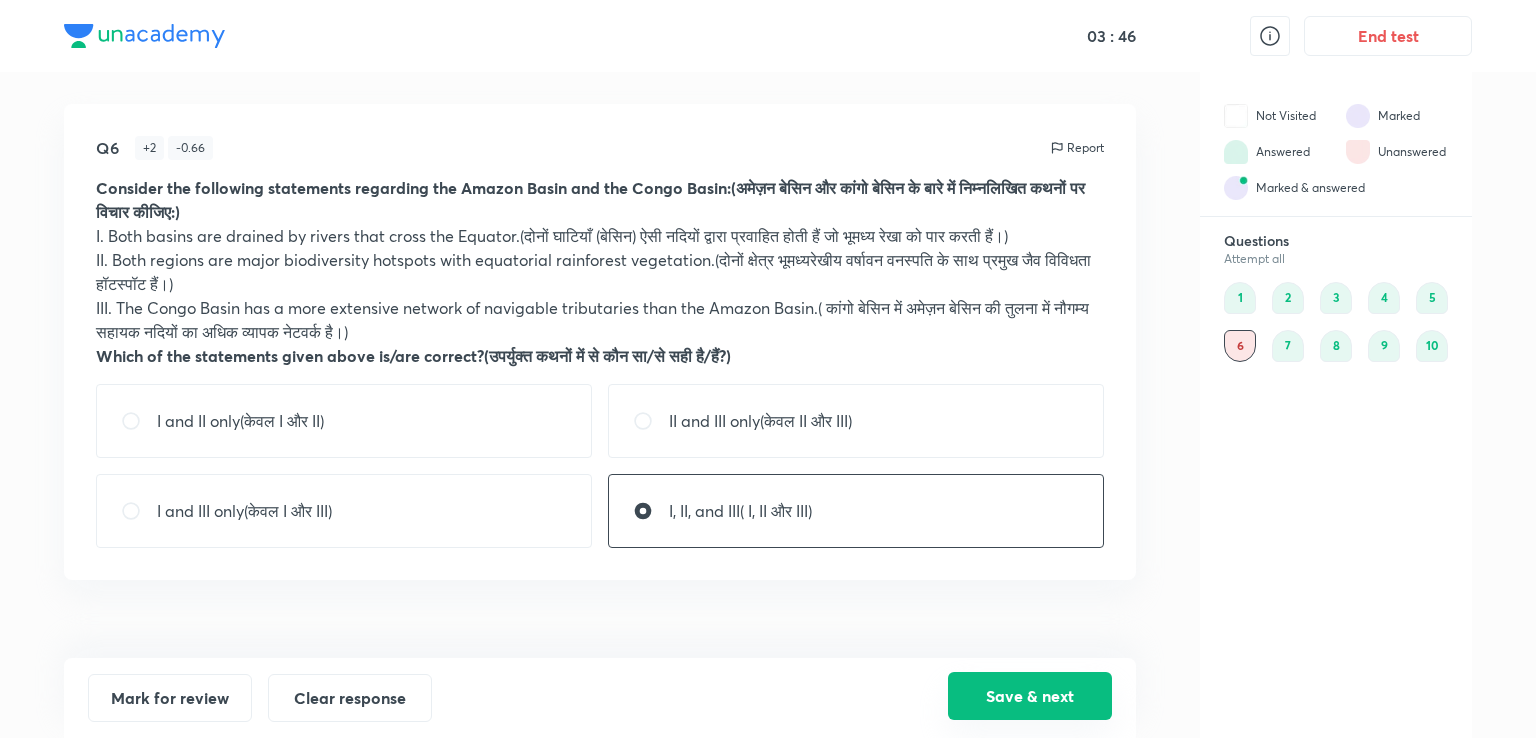 click on "Save & next" at bounding box center (1030, 696) 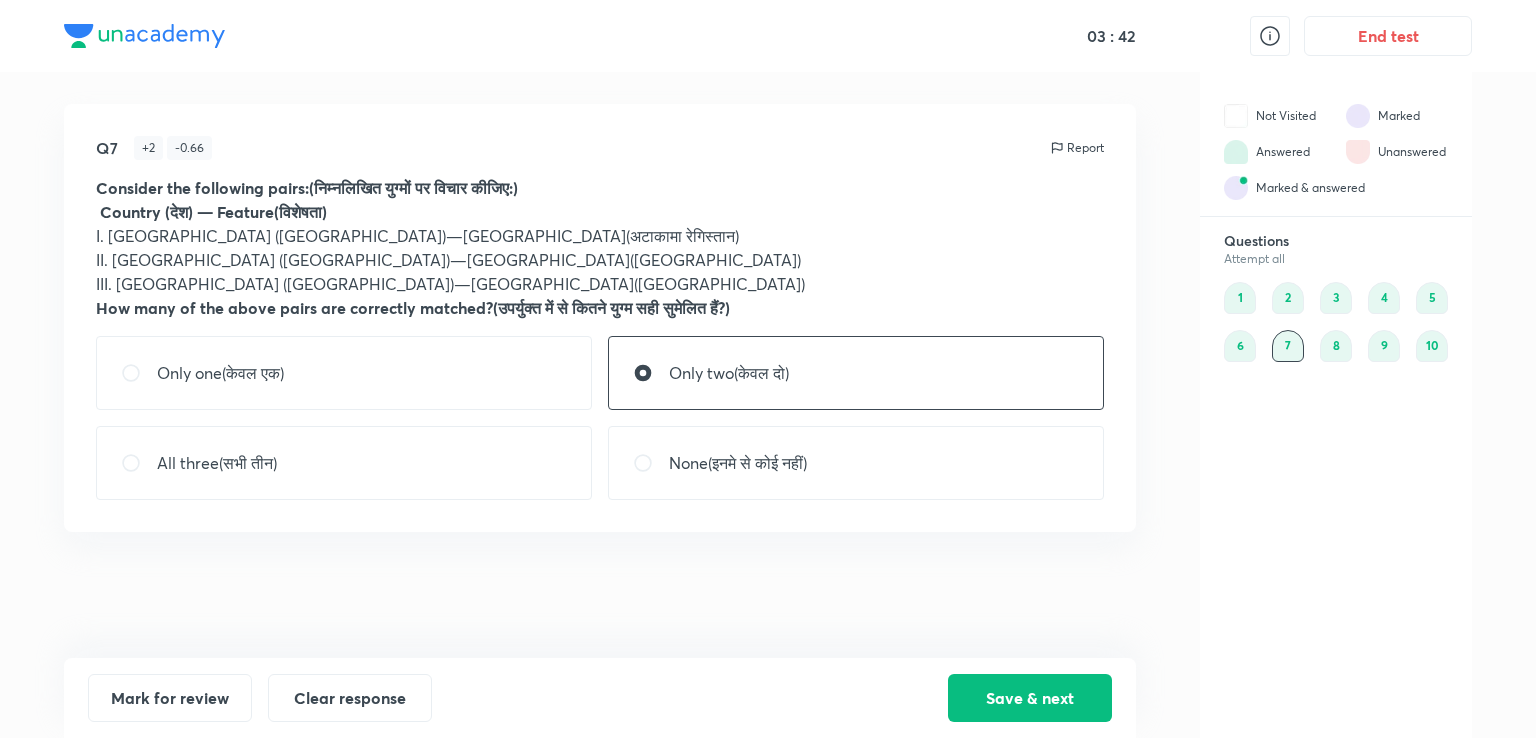 click on "10" at bounding box center [1432, 346] 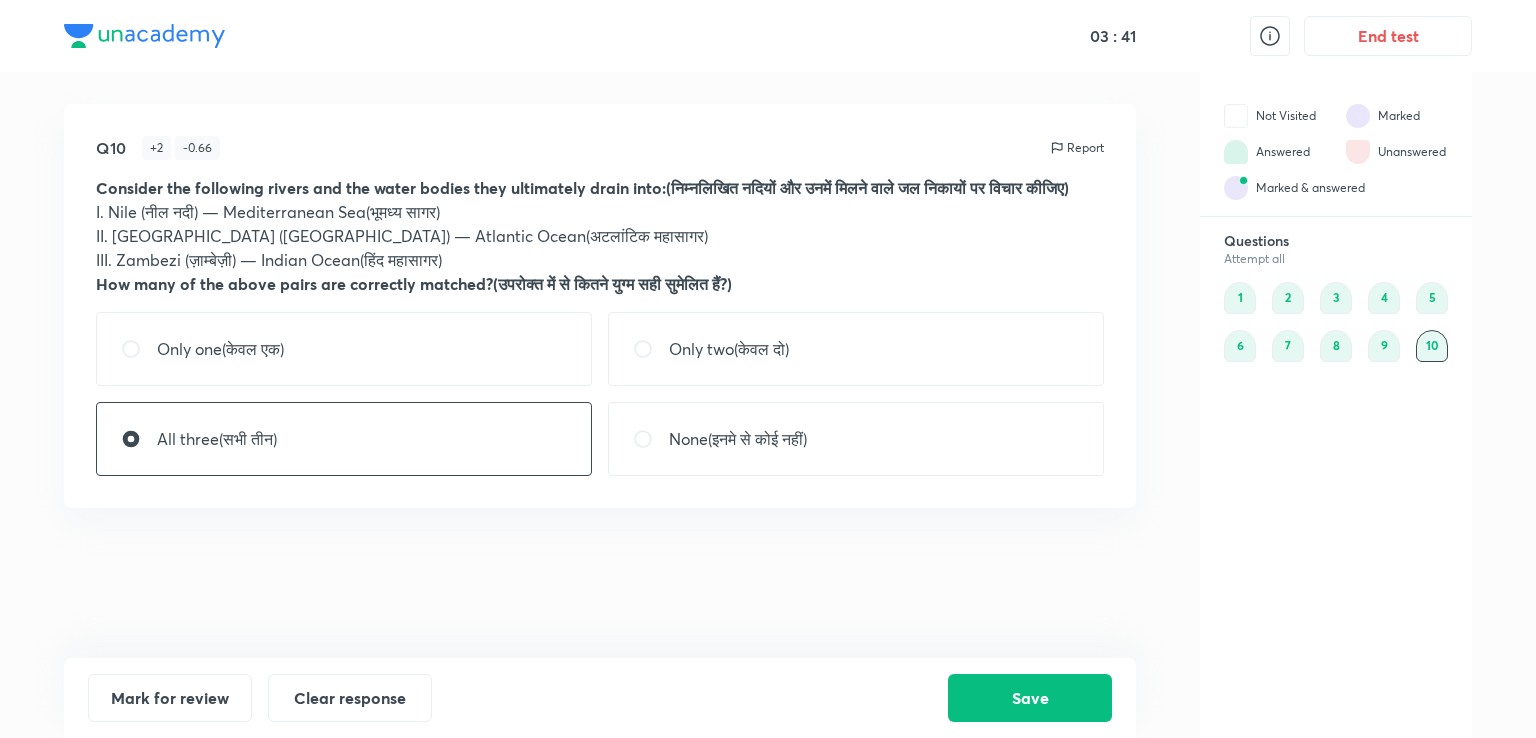 click on "1" at bounding box center [1240, 298] 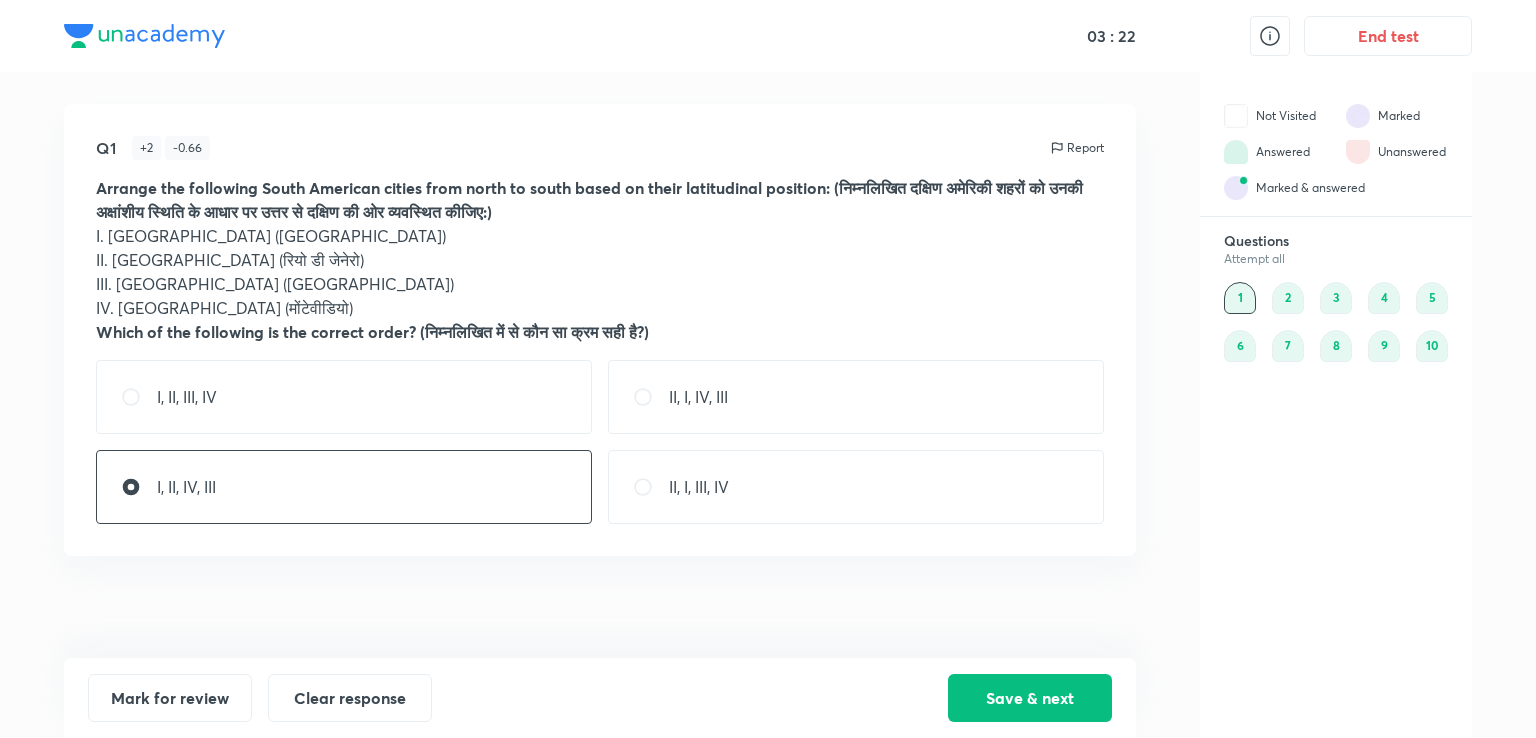 click on "2" at bounding box center (1288, 298) 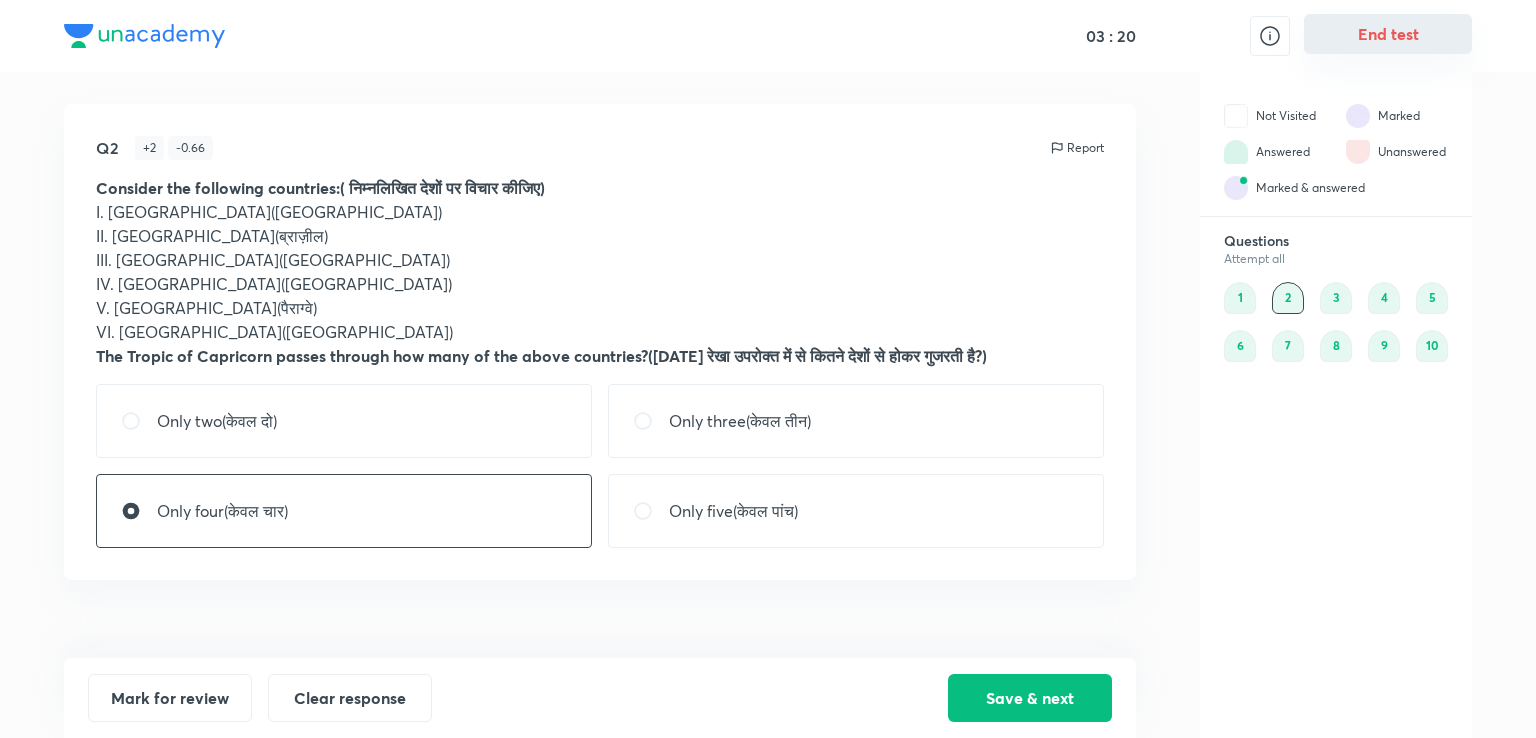 click on "End test" at bounding box center (1388, 34) 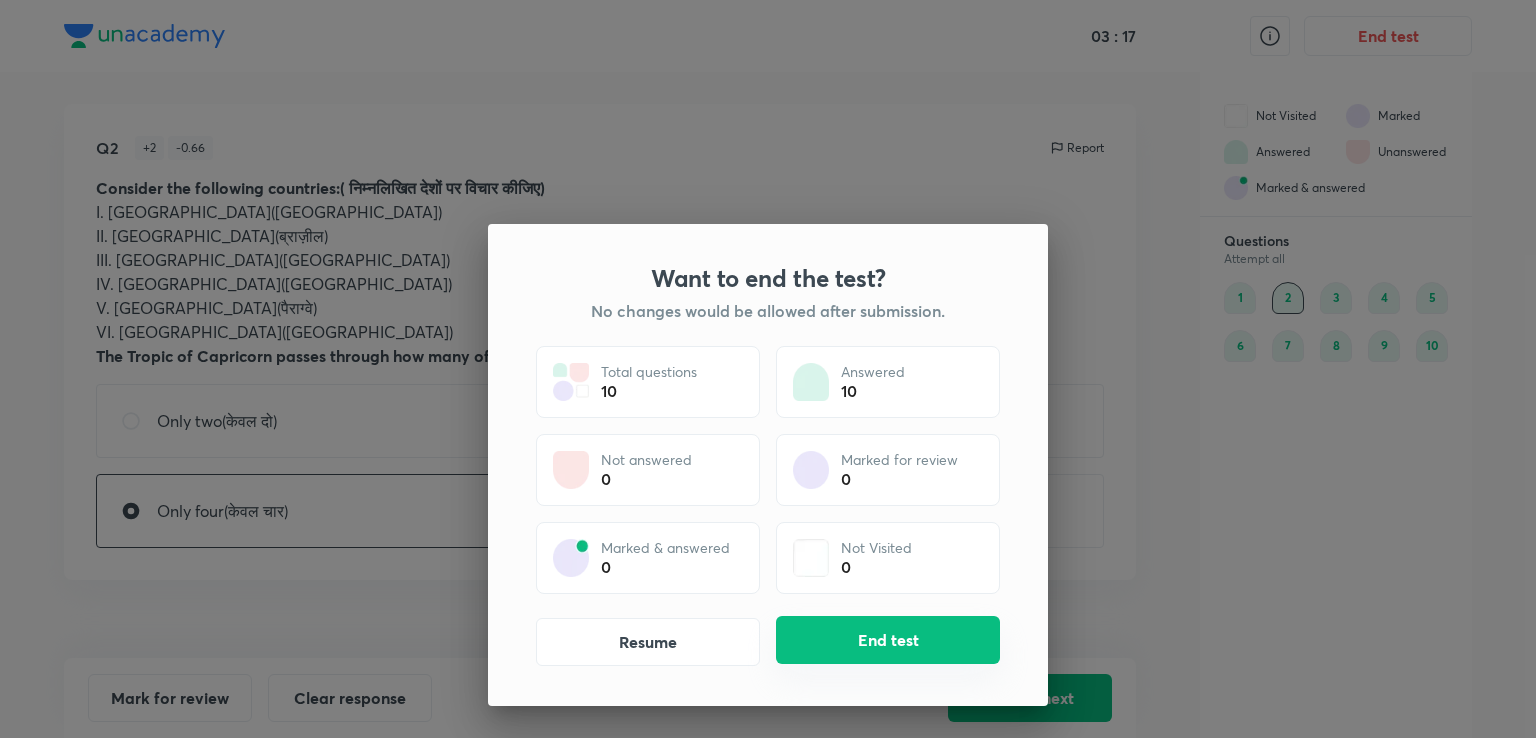 click on "End test" at bounding box center [888, 640] 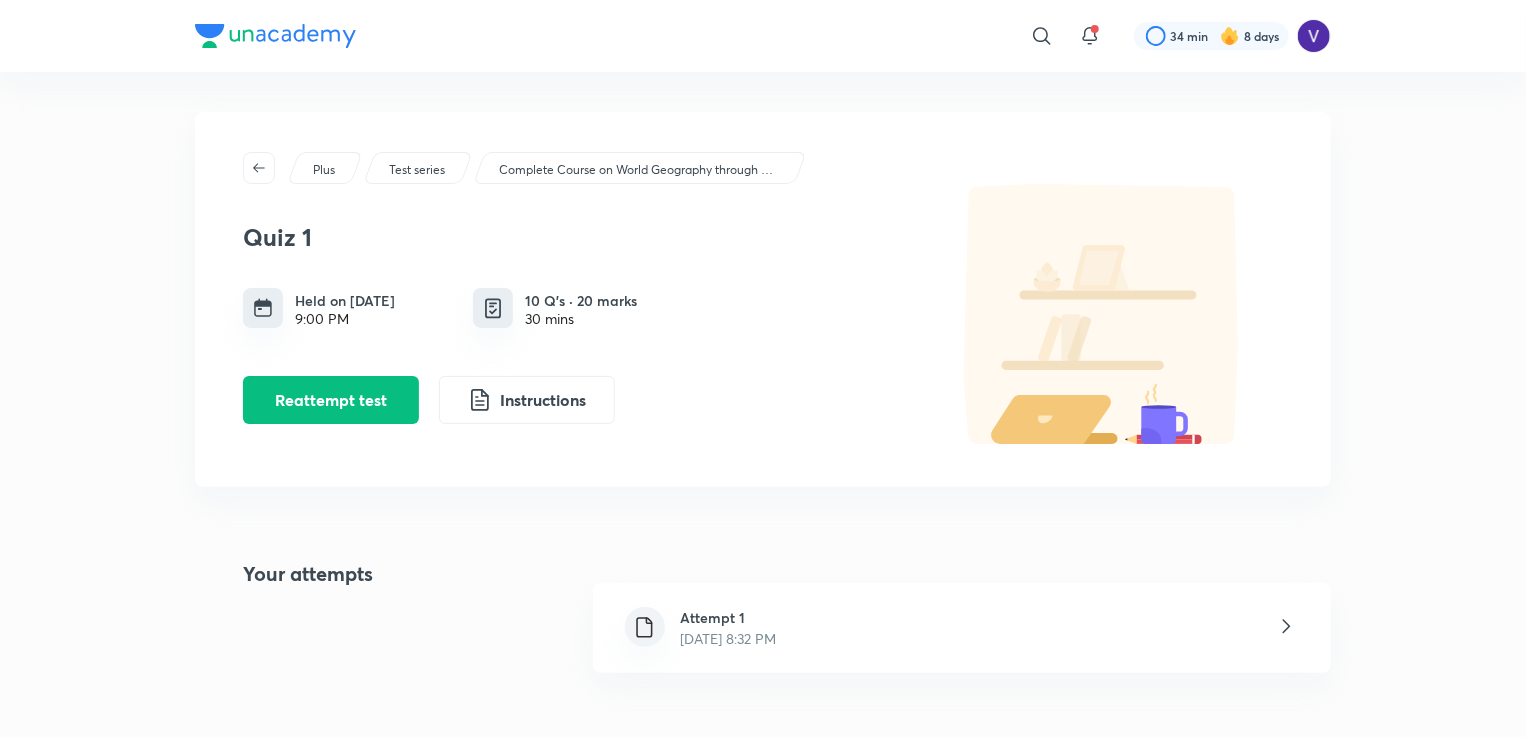 scroll, scrollTop: 200, scrollLeft: 0, axis: vertical 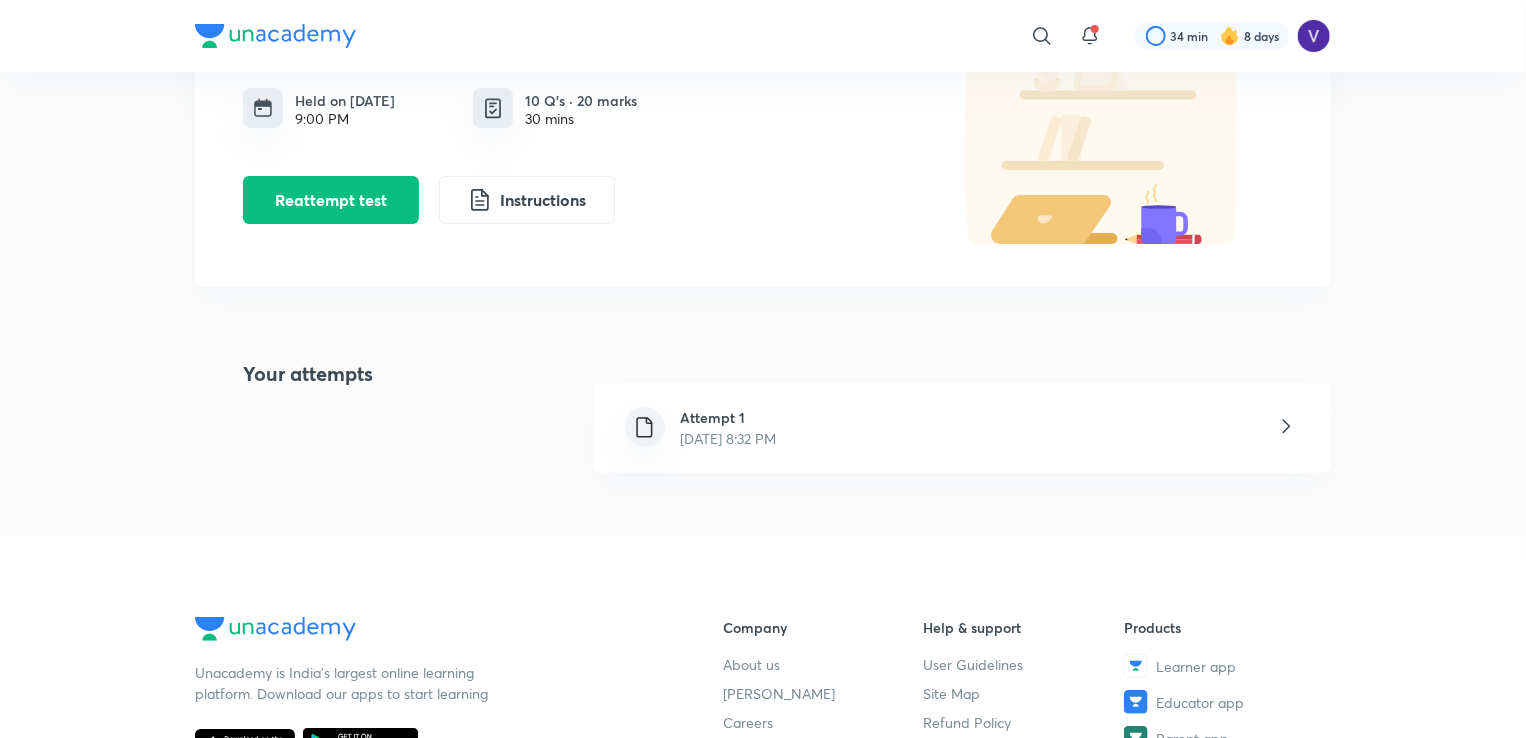 click on "Attempt 1 [DATE] 8:32 PM" at bounding box center (962, 428) 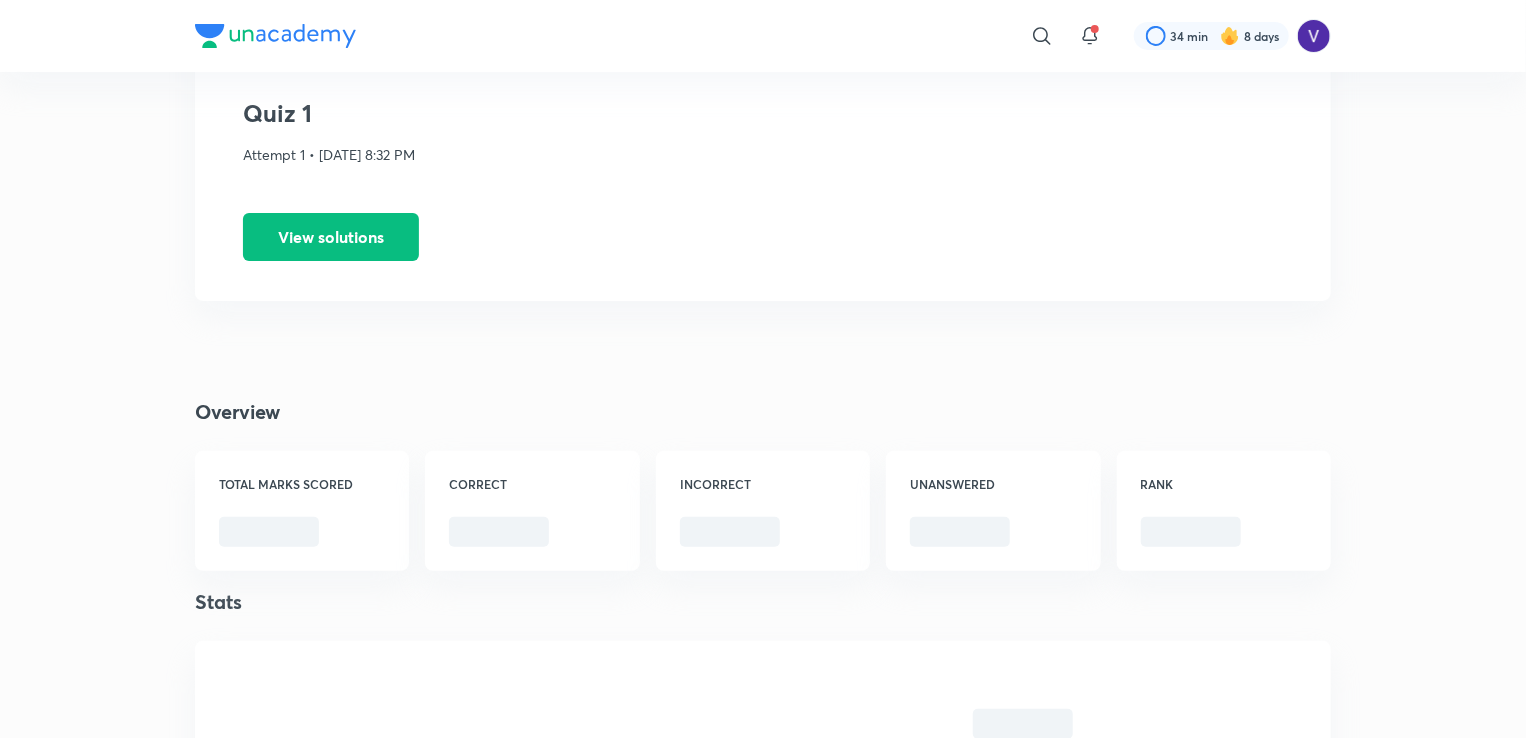 scroll, scrollTop: 200, scrollLeft: 0, axis: vertical 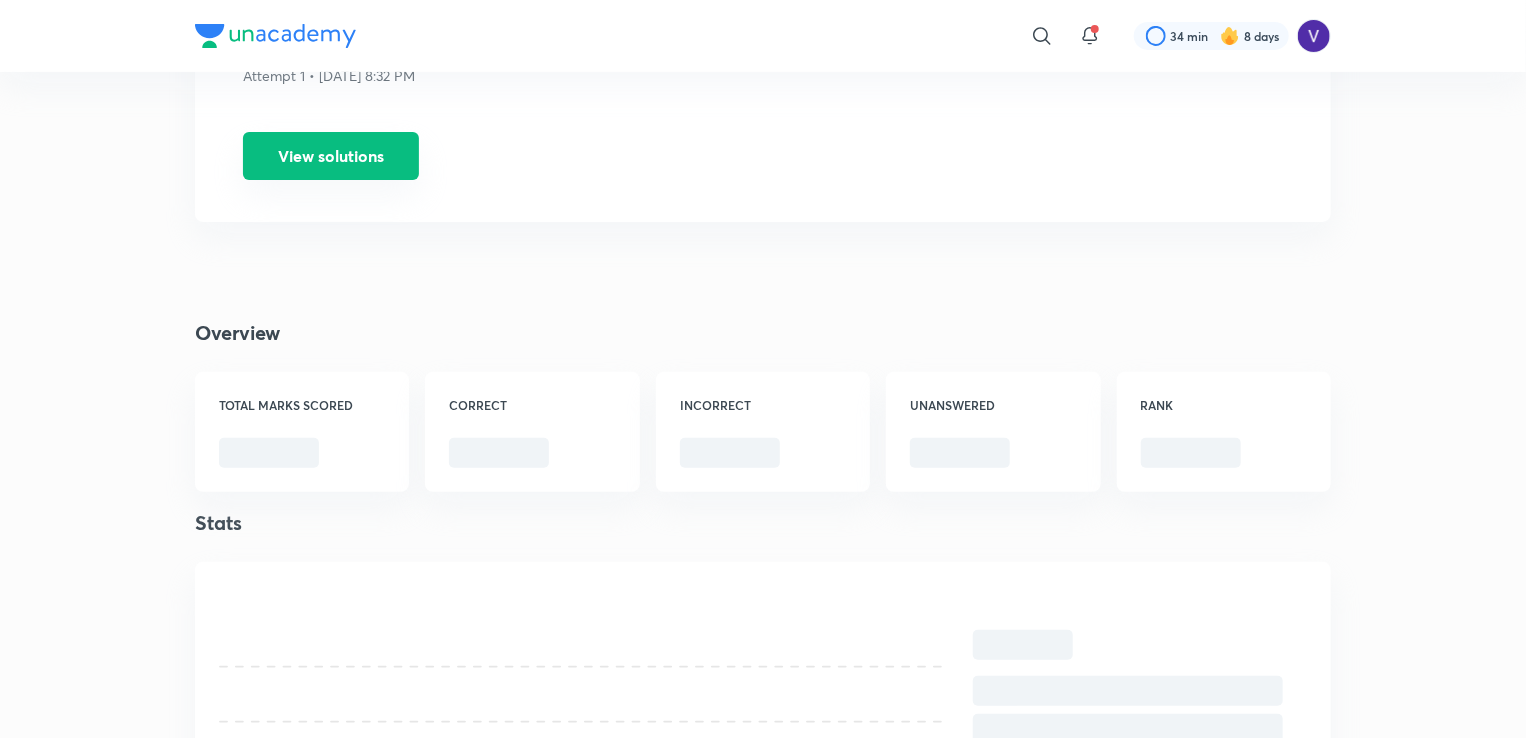 click on "View solutions" at bounding box center [331, 156] 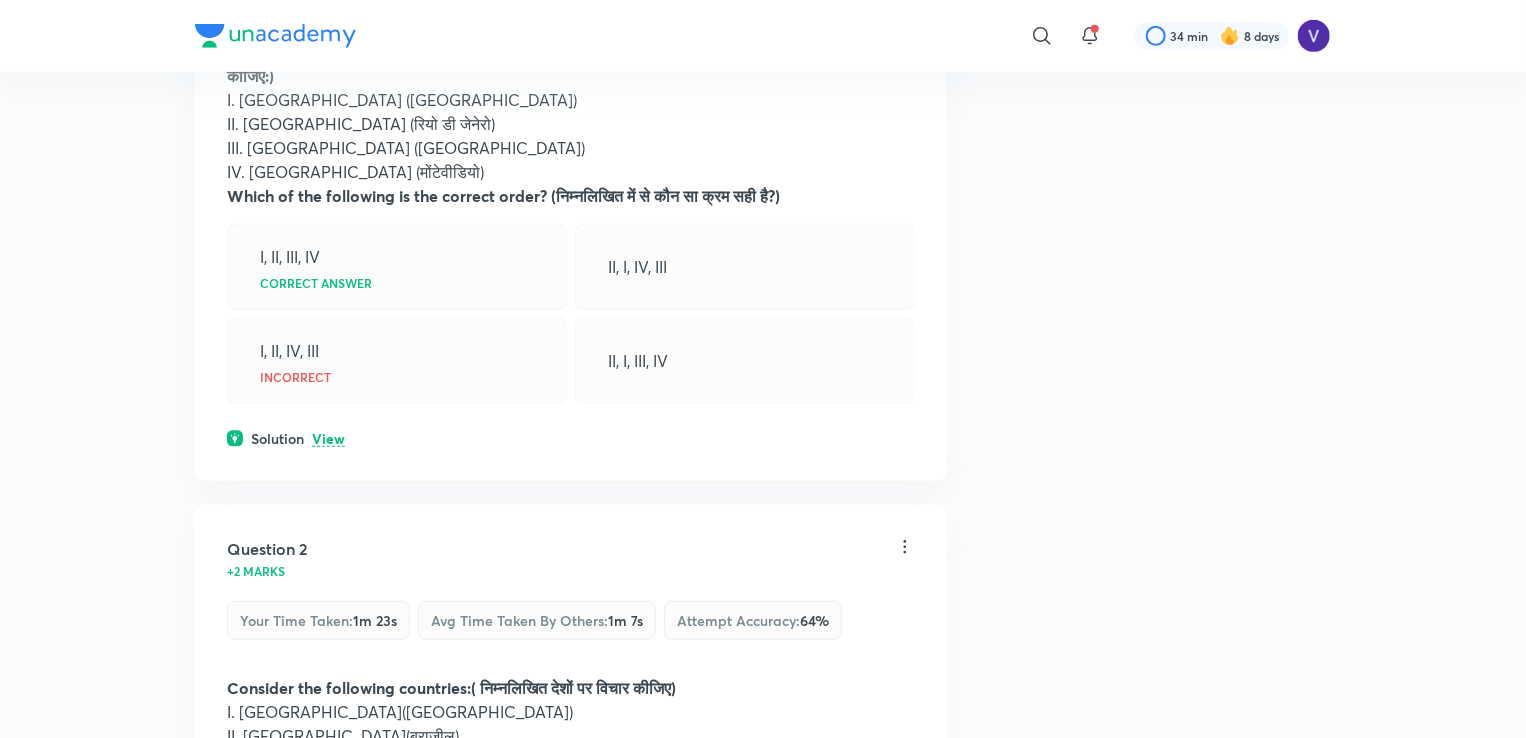 scroll, scrollTop: 600, scrollLeft: 0, axis: vertical 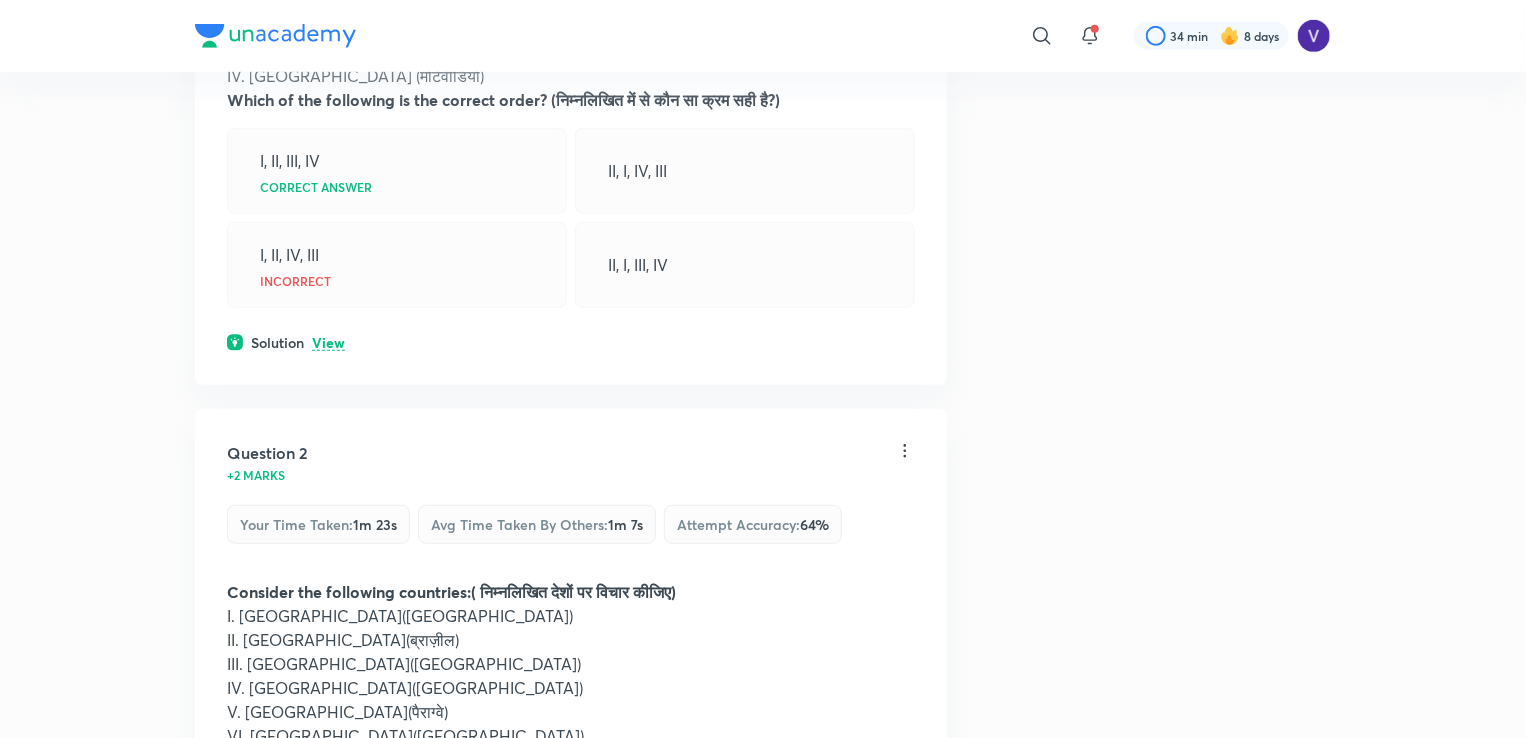 click on "View" at bounding box center [328, 343] 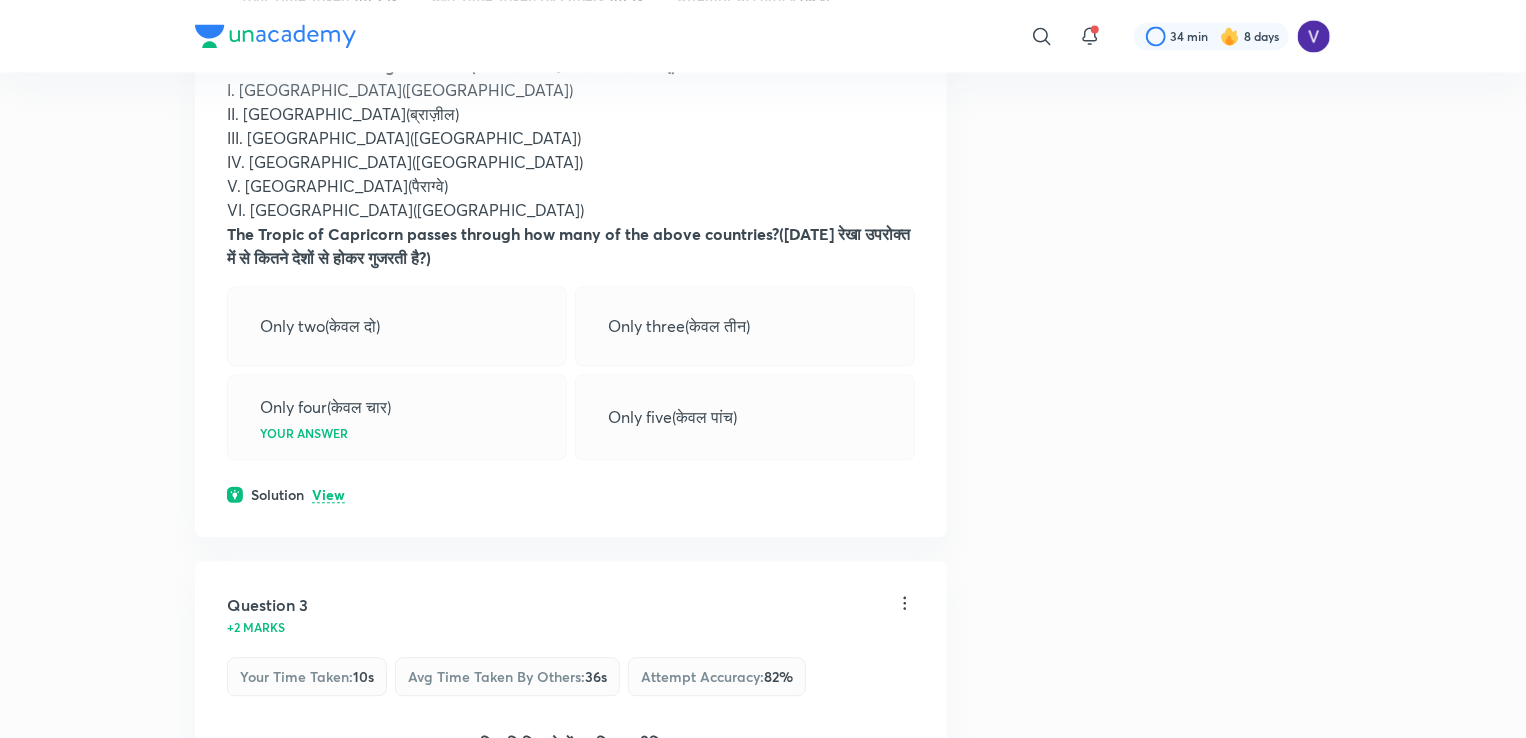 scroll, scrollTop: 2200, scrollLeft: 0, axis: vertical 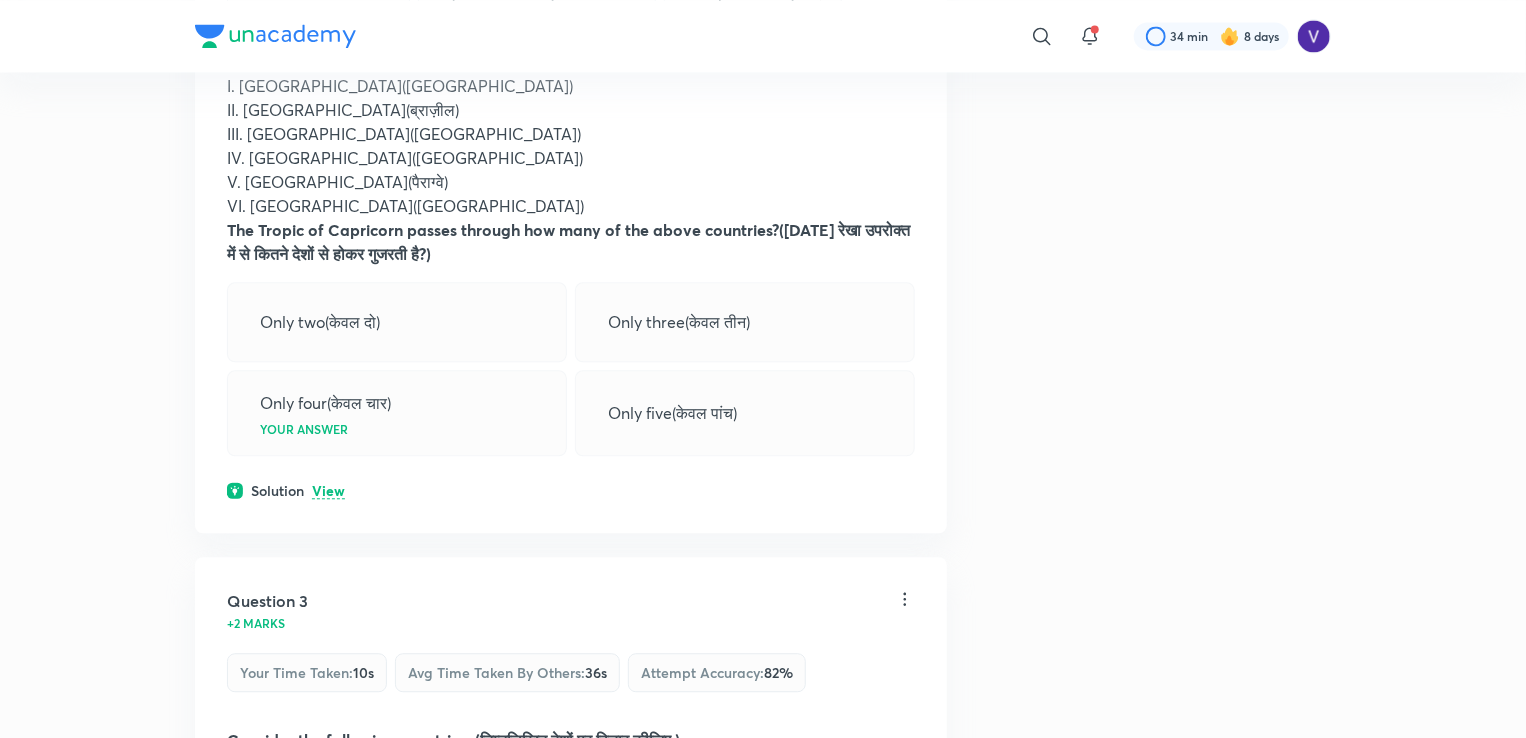 click on "View" at bounding box center [328, 491] 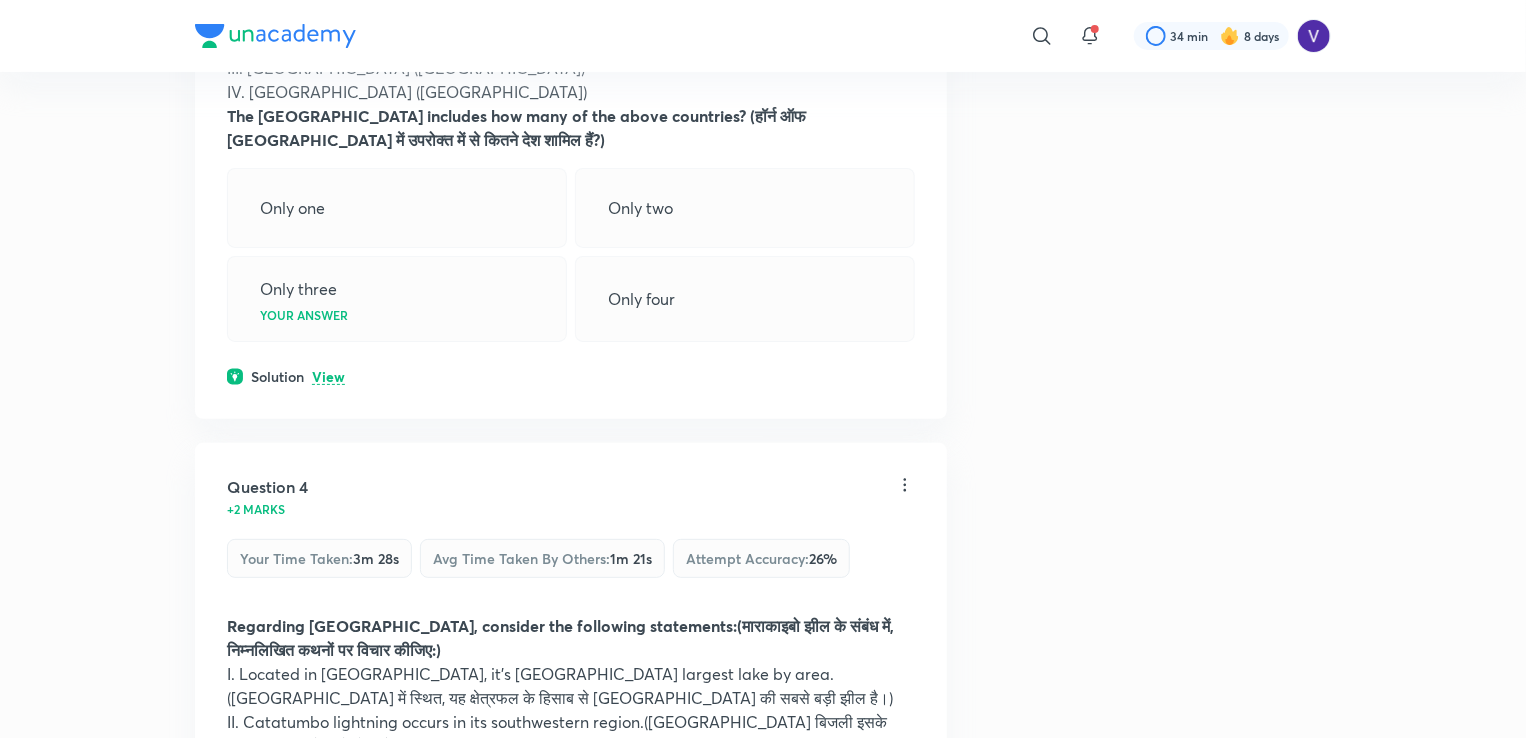 scroll, scrollTop: 4000, scrollLeft: 0, axis: vertical 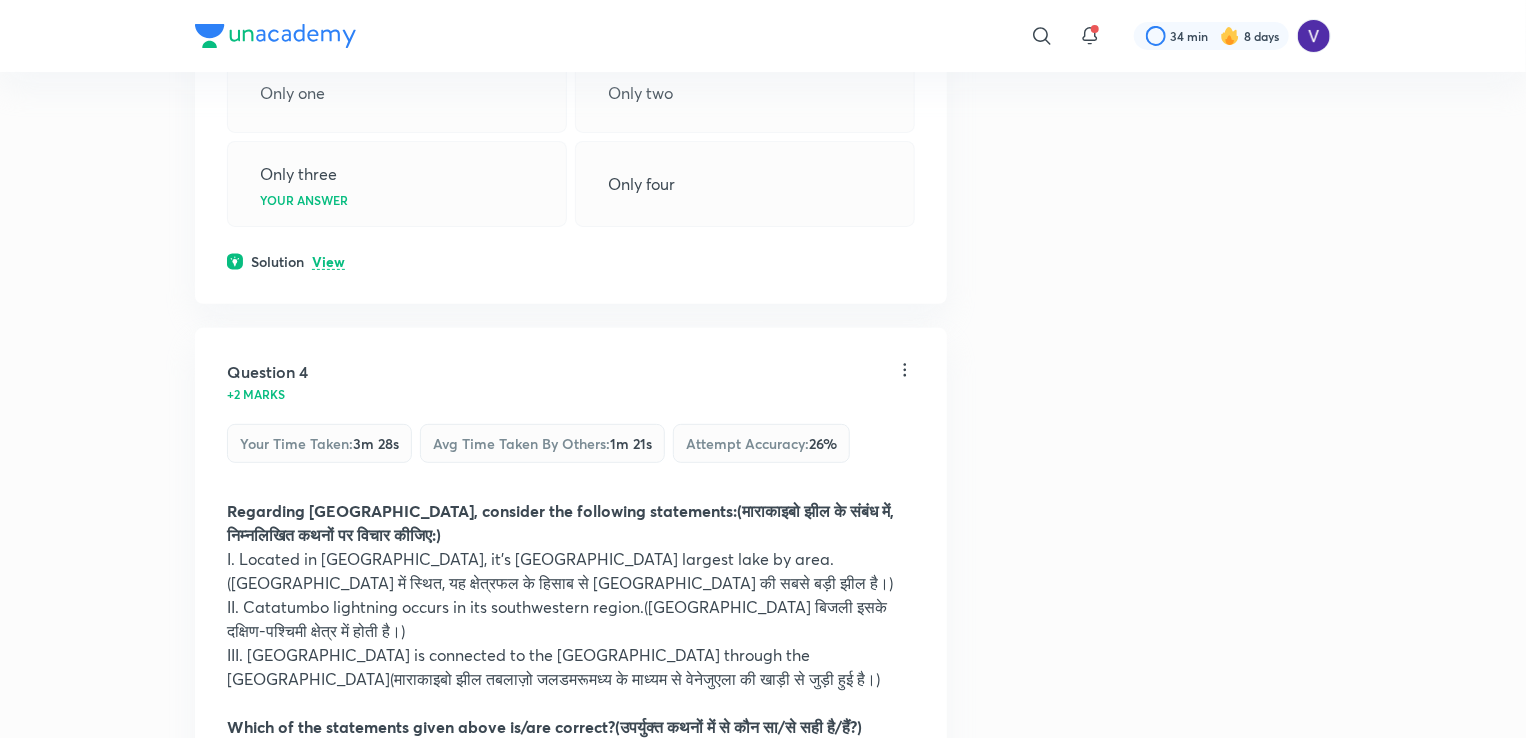 click on "Question 3 +2 marks Your time taken :  10s Avg time taken by others :  36s Attempt accuracy :  82 % Consider the following countries: (निम्नलिखित देशों पर विचार कीजिए:) I. Ethiopia (इथियोपिया)  II. [GEOGRAPHIC_DATA] (इरिट्रिया)  III. [GEOGRAPHIC_DATA] (सोमालिया)  IV. [GEOGRAPHIC_DATA] (युगांडा) The [GEOGRAPHIC_DATA] includes how many of the above countries? (हॉर्न ऑफ [GEOGRAPHIC_DATA] में उपरोक्त में से कितने देश शामिल हैं?) Only one   Only two   Only three   Your answer Only four Solution View" at bounding box center [571, 1] 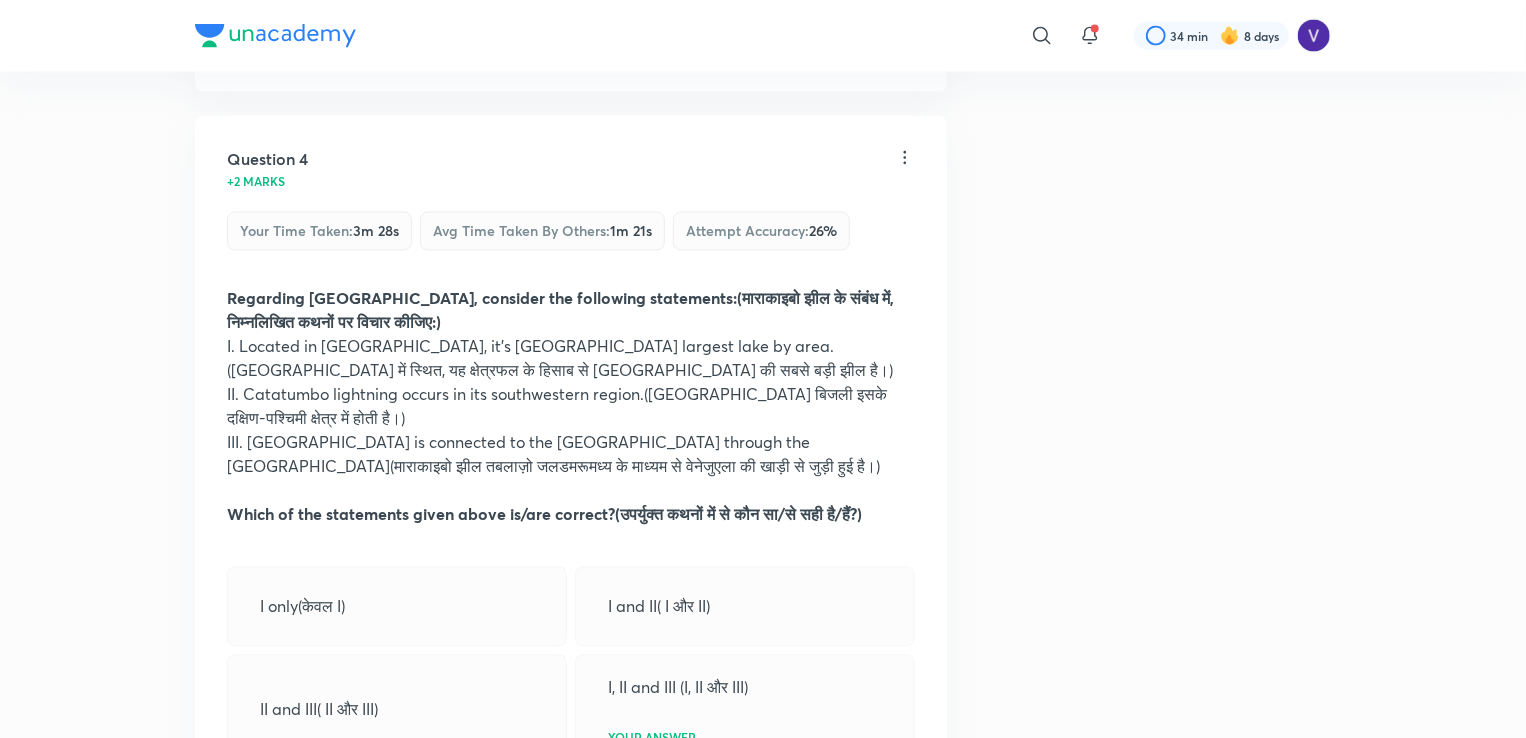 scroll, scrollTop: 5600, scrollLeft: 0, axis: vertical 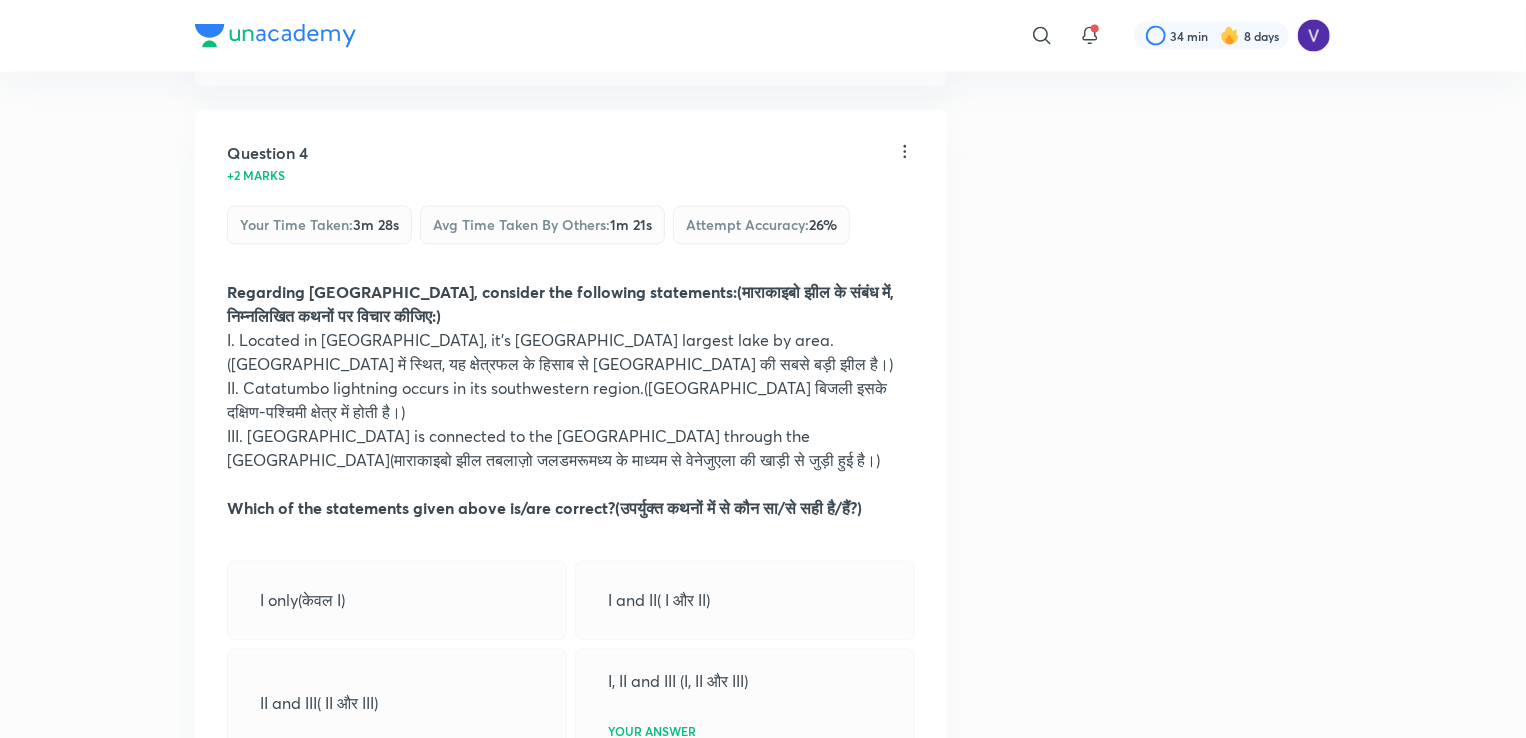 click on "View" at bounding box center (328, 794) 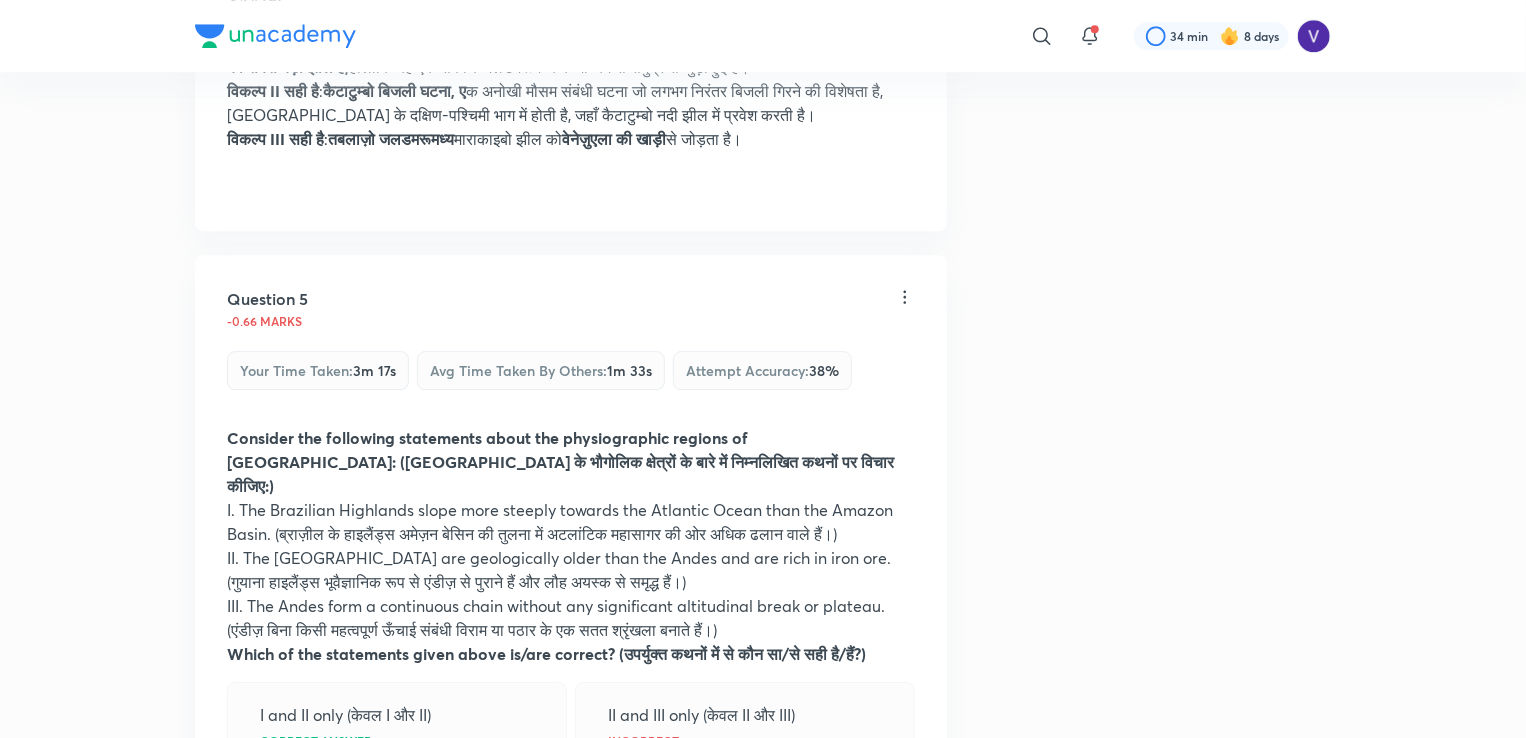 scroll, scrollTop: 6800, scrollLeft: 0, axis: vertical 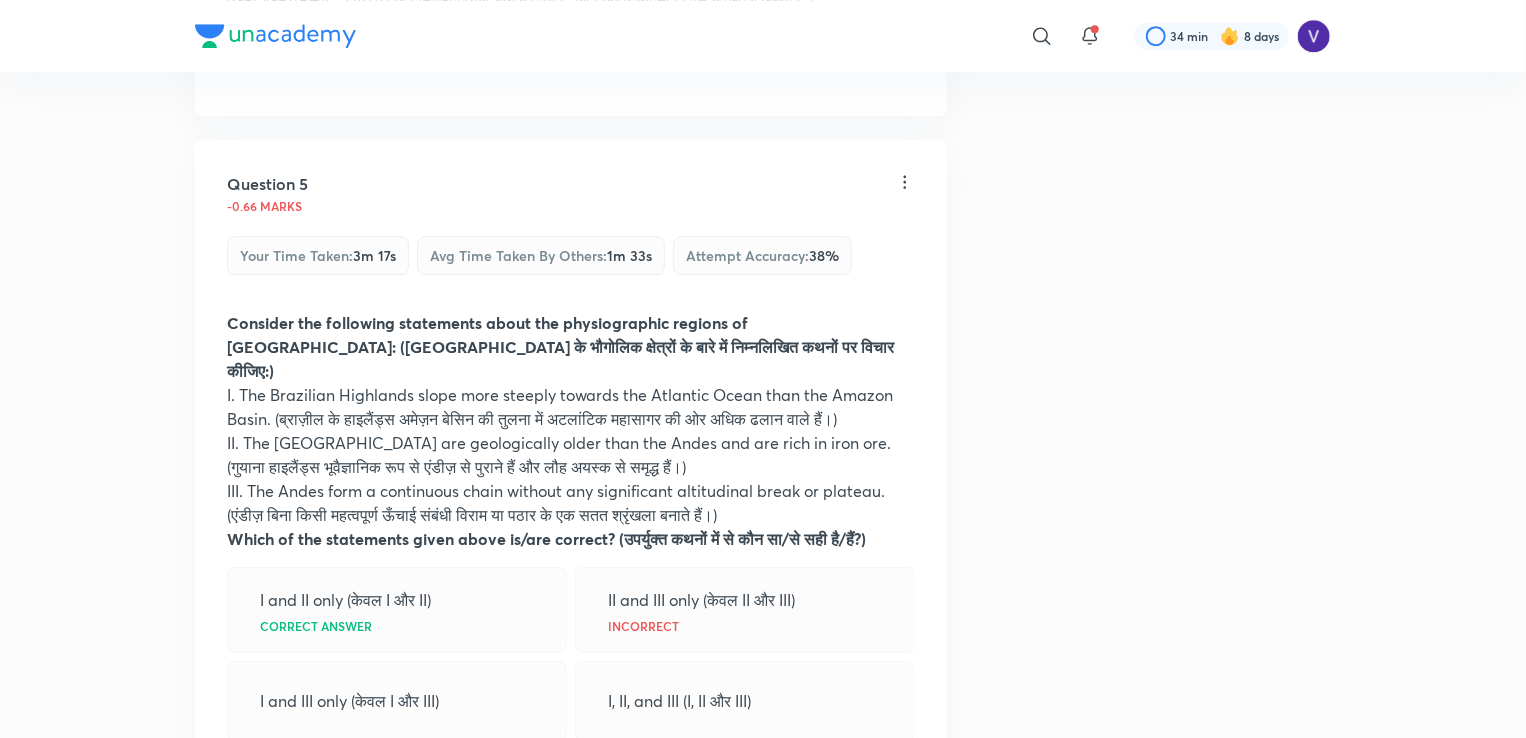 click on "View" at bounding box center [328, 776] 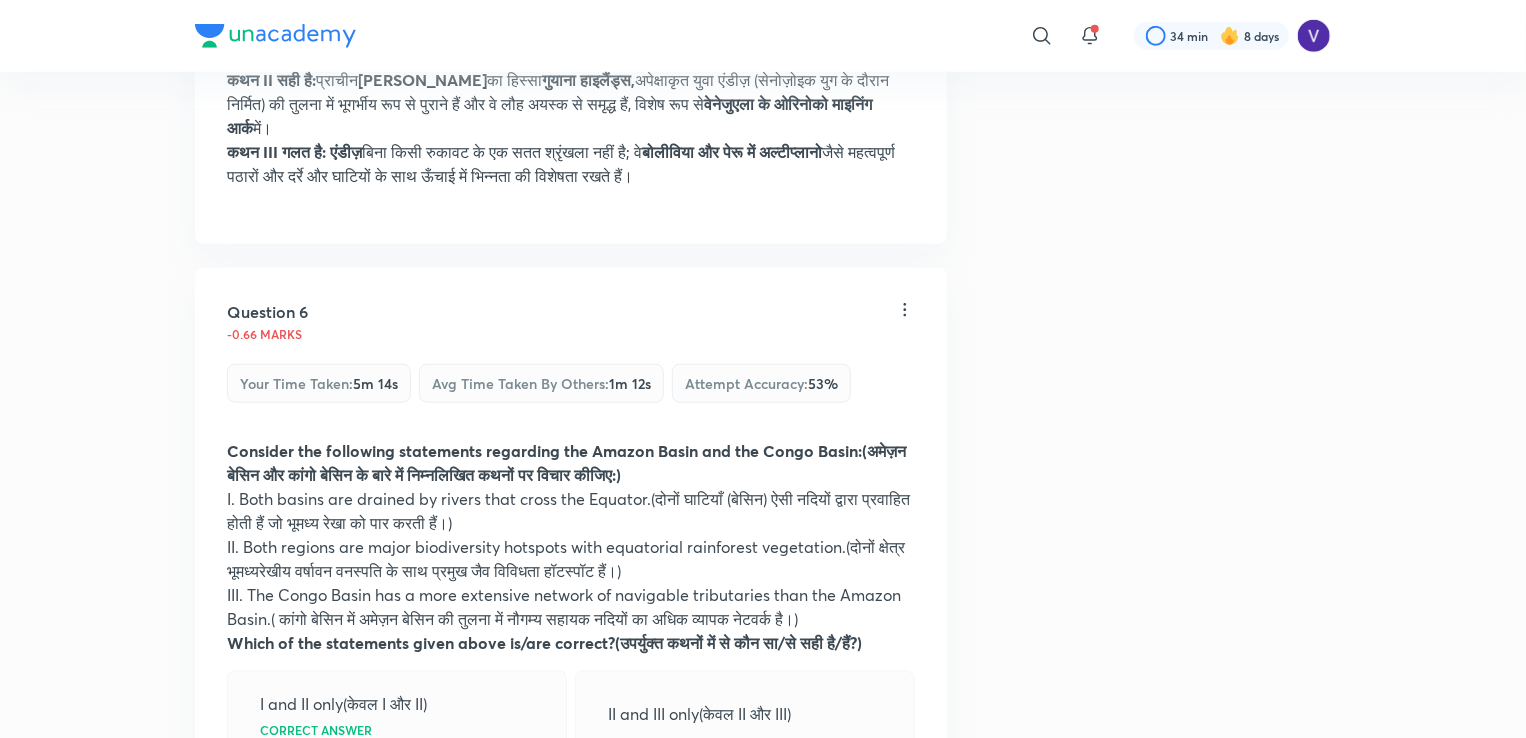 scroll, scrollTop: 8600, scrollLeft: 0, axis: vertical 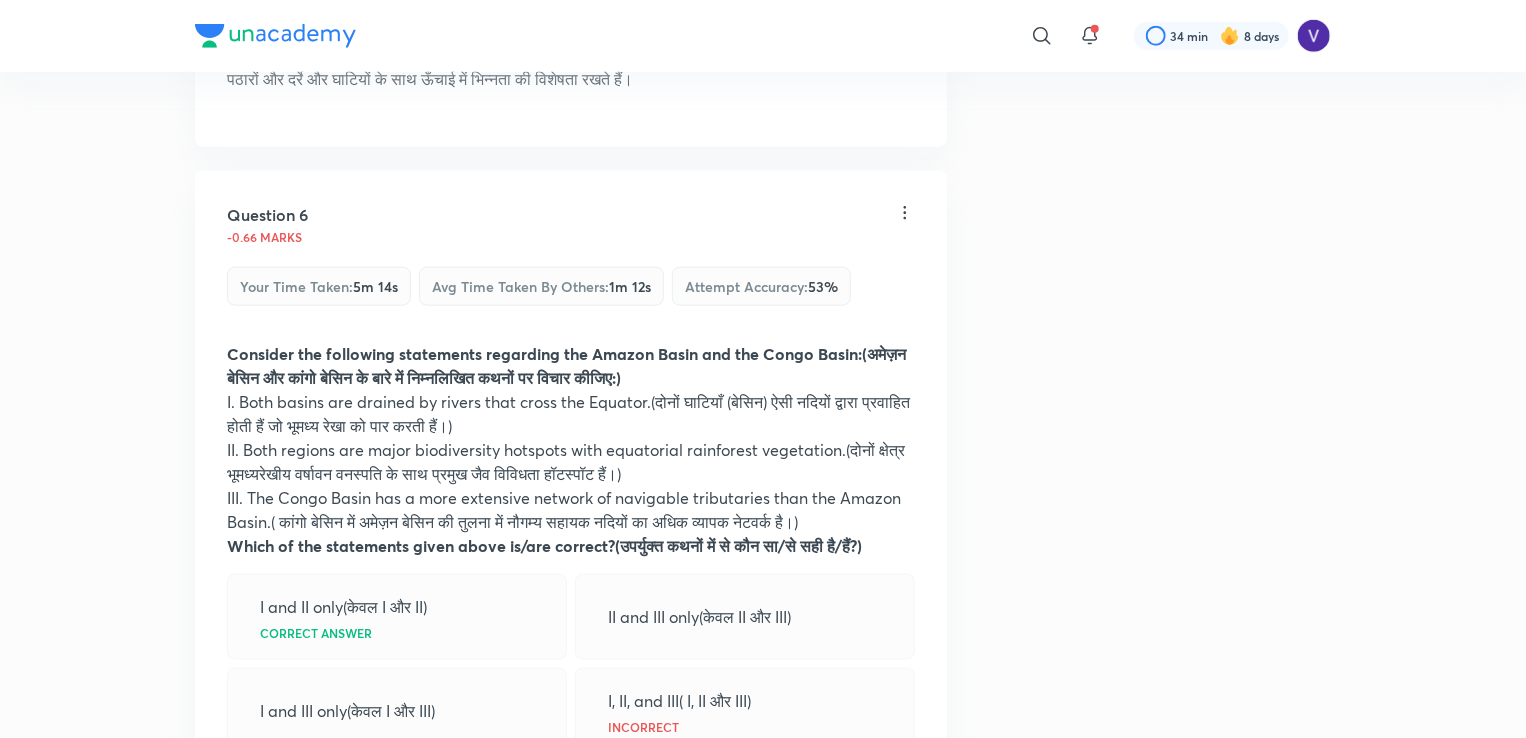 click on "View" at bounding box center [328, 789] 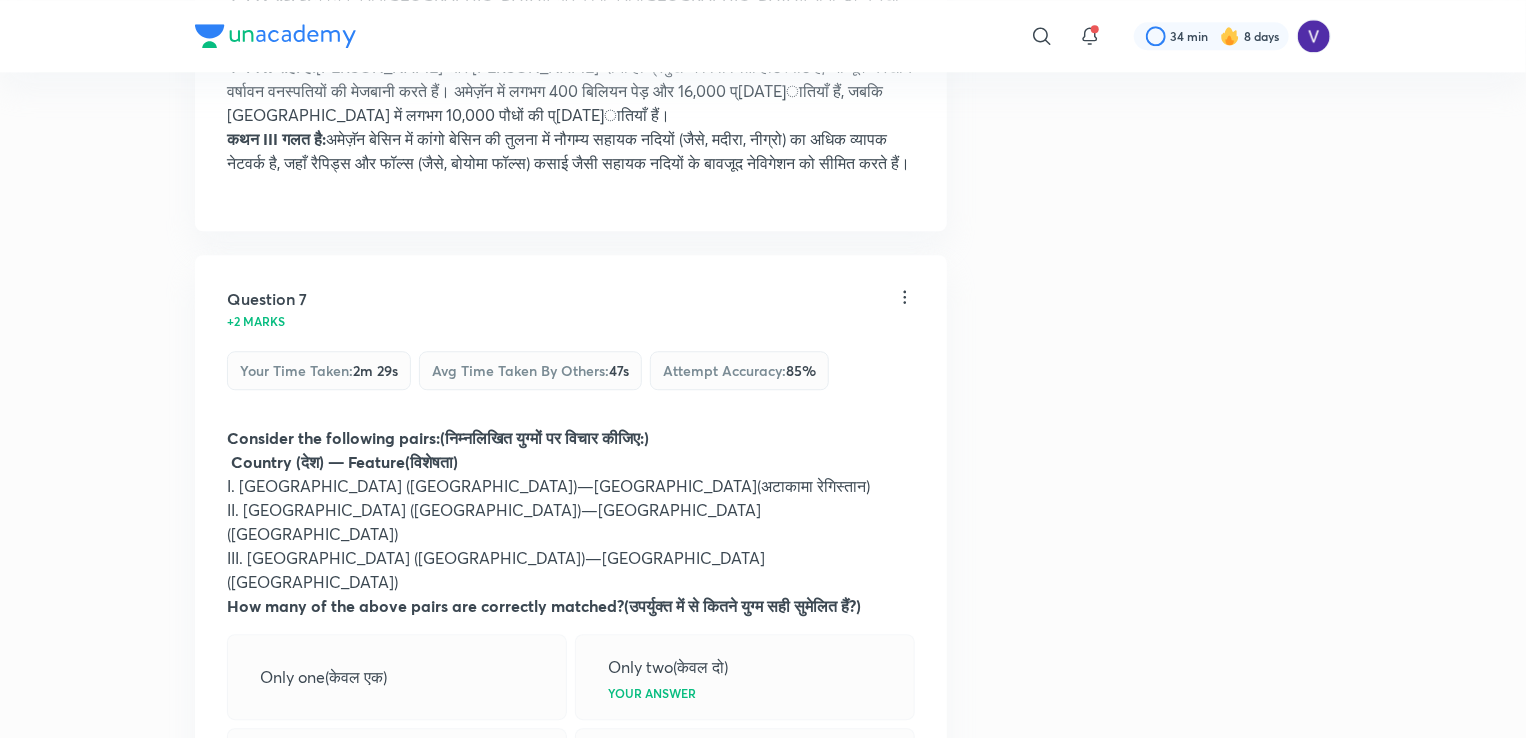 scroll, scrollTop: 10200, scrollLeft: 0, axis: vertical 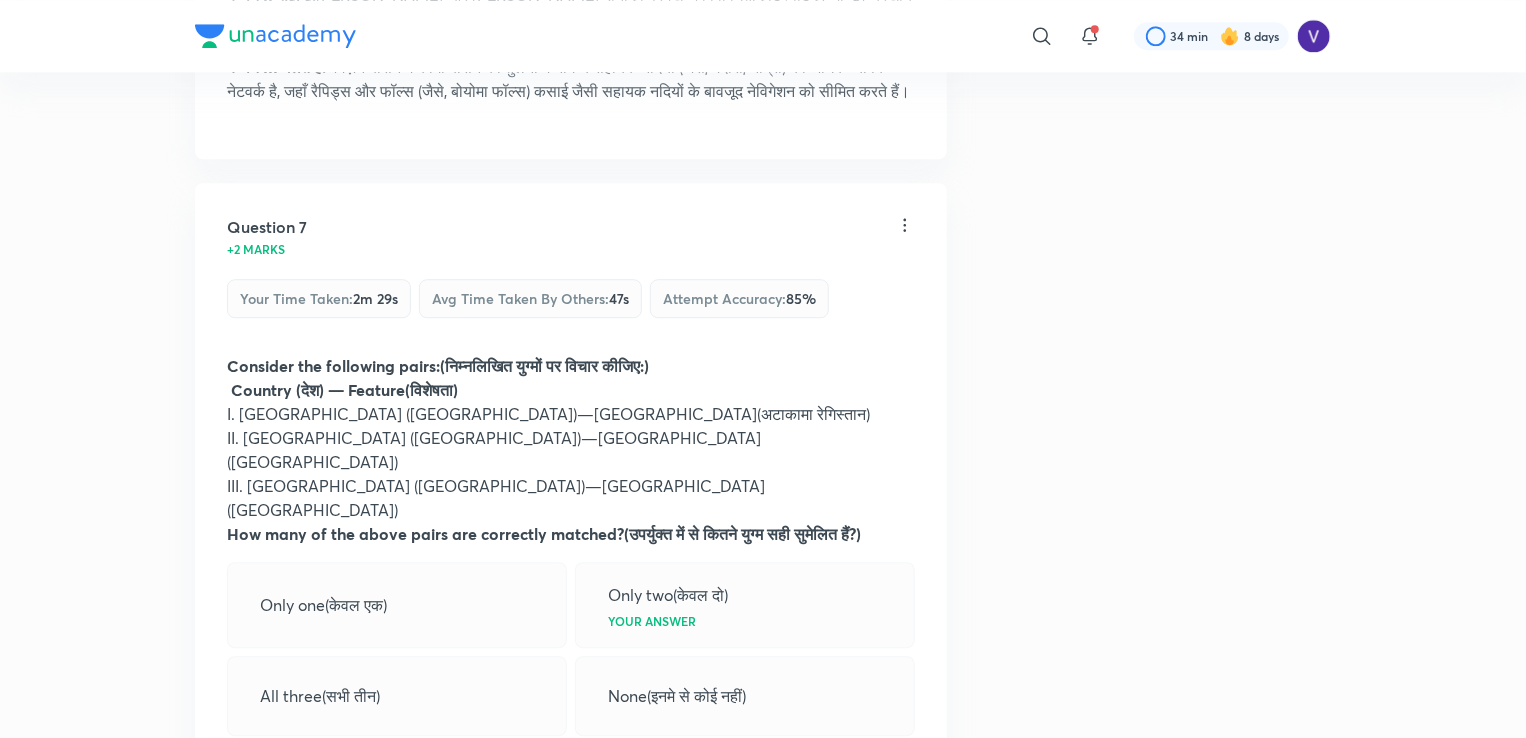 click on "View" at bounding box center (328, 771) 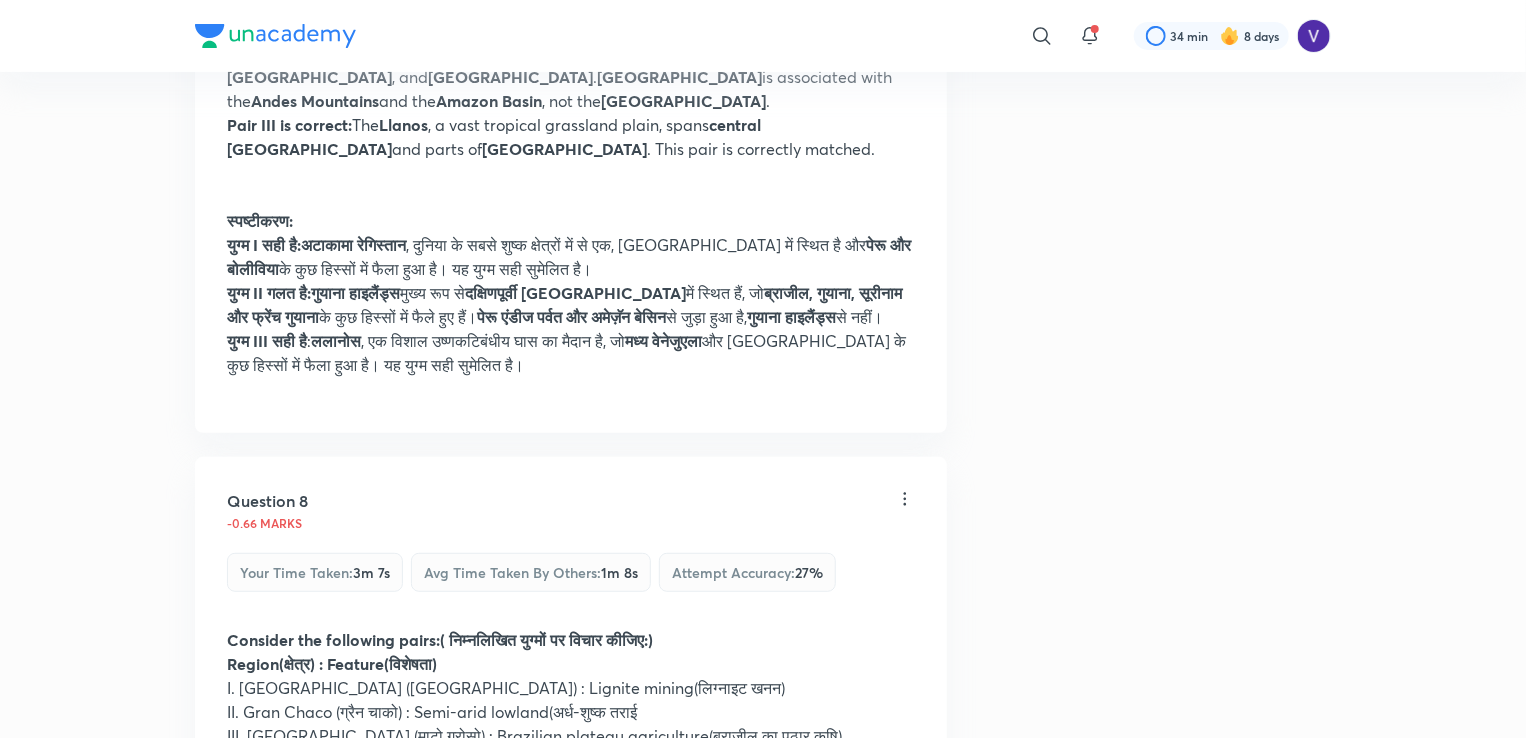 scroll, scrollTop: 11800, scrollLeft: 0, axis: vertical 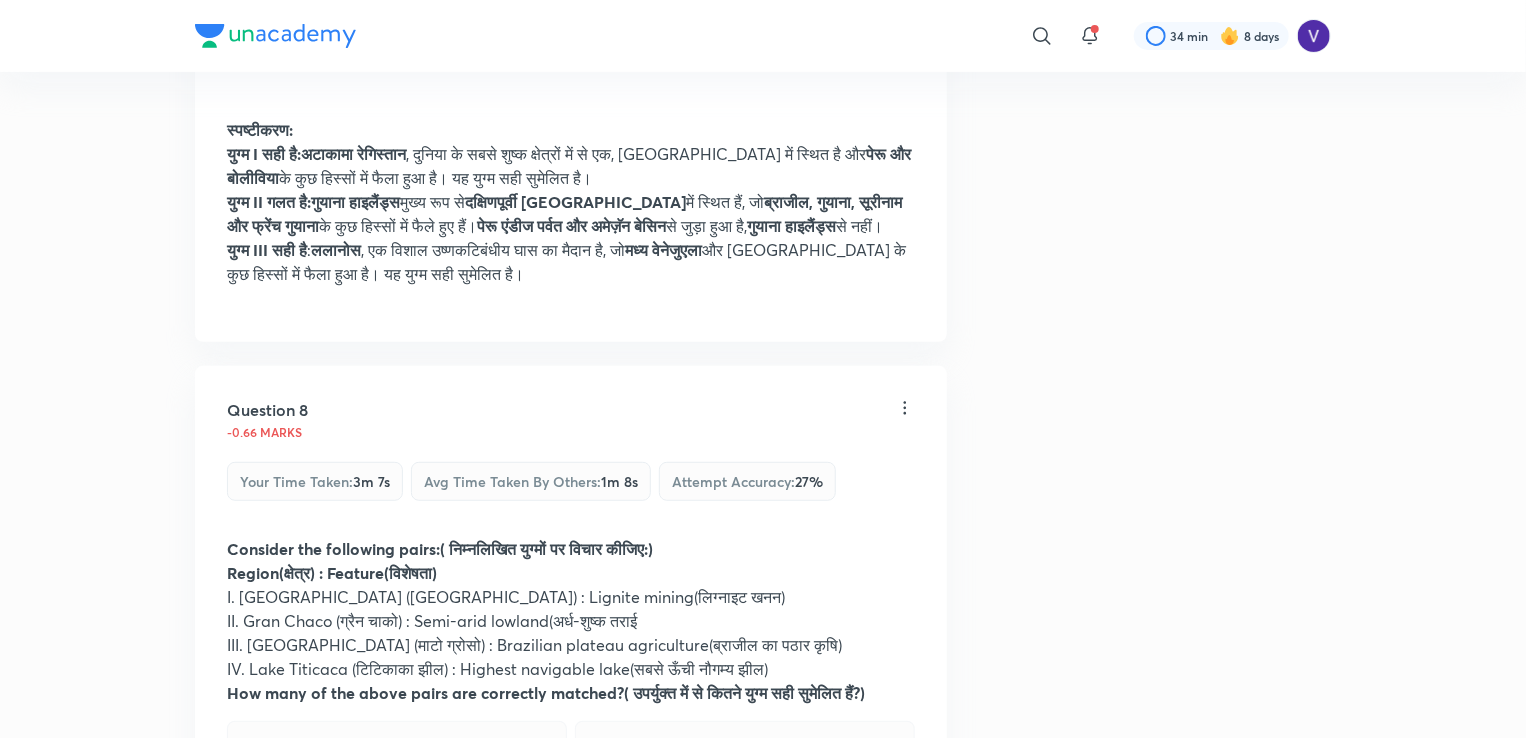 click on "View" at bounding box center (328, 936) 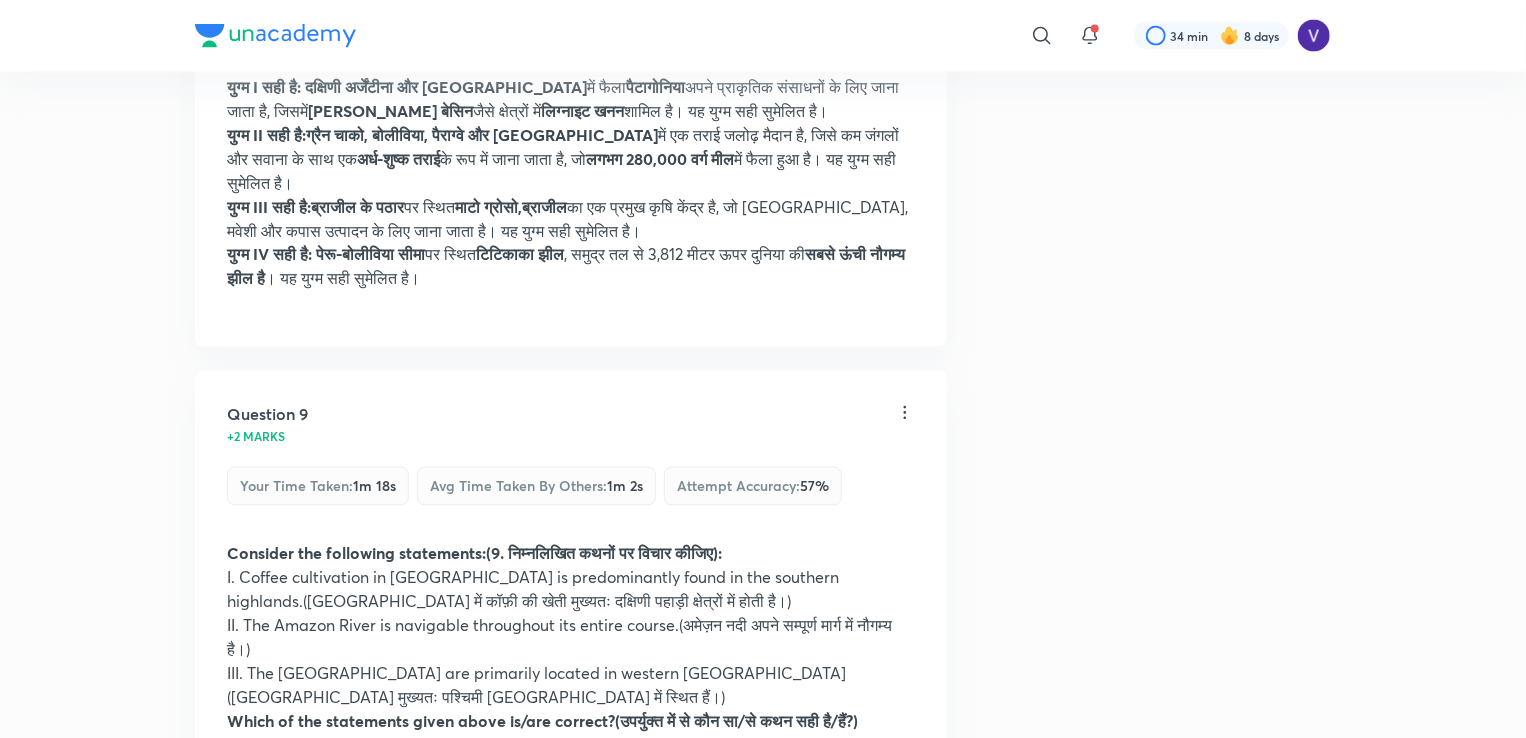 scroll, scrollTop: 13200, scrollLeft: 0, axis: vertical 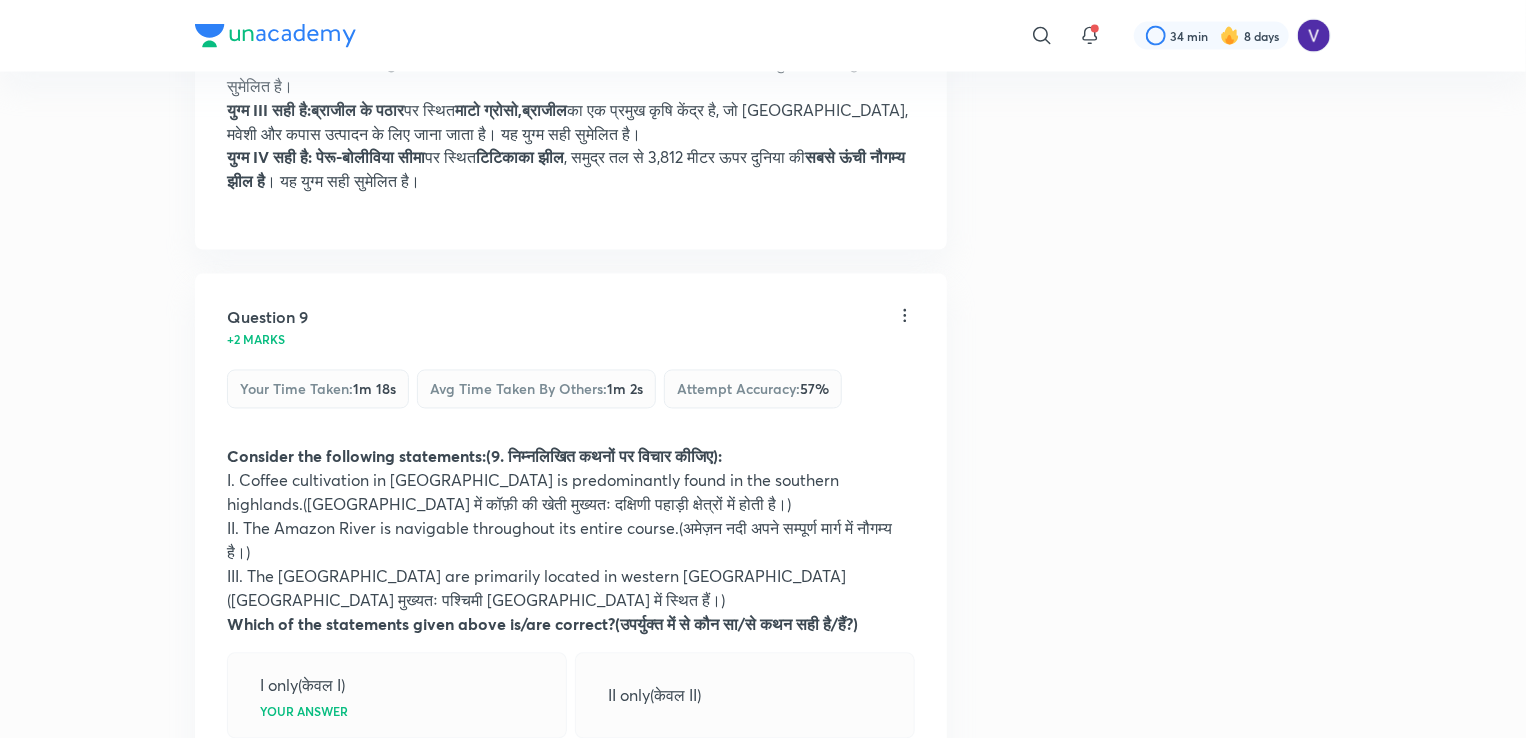 click on "View" at bounding box center (328, 862) 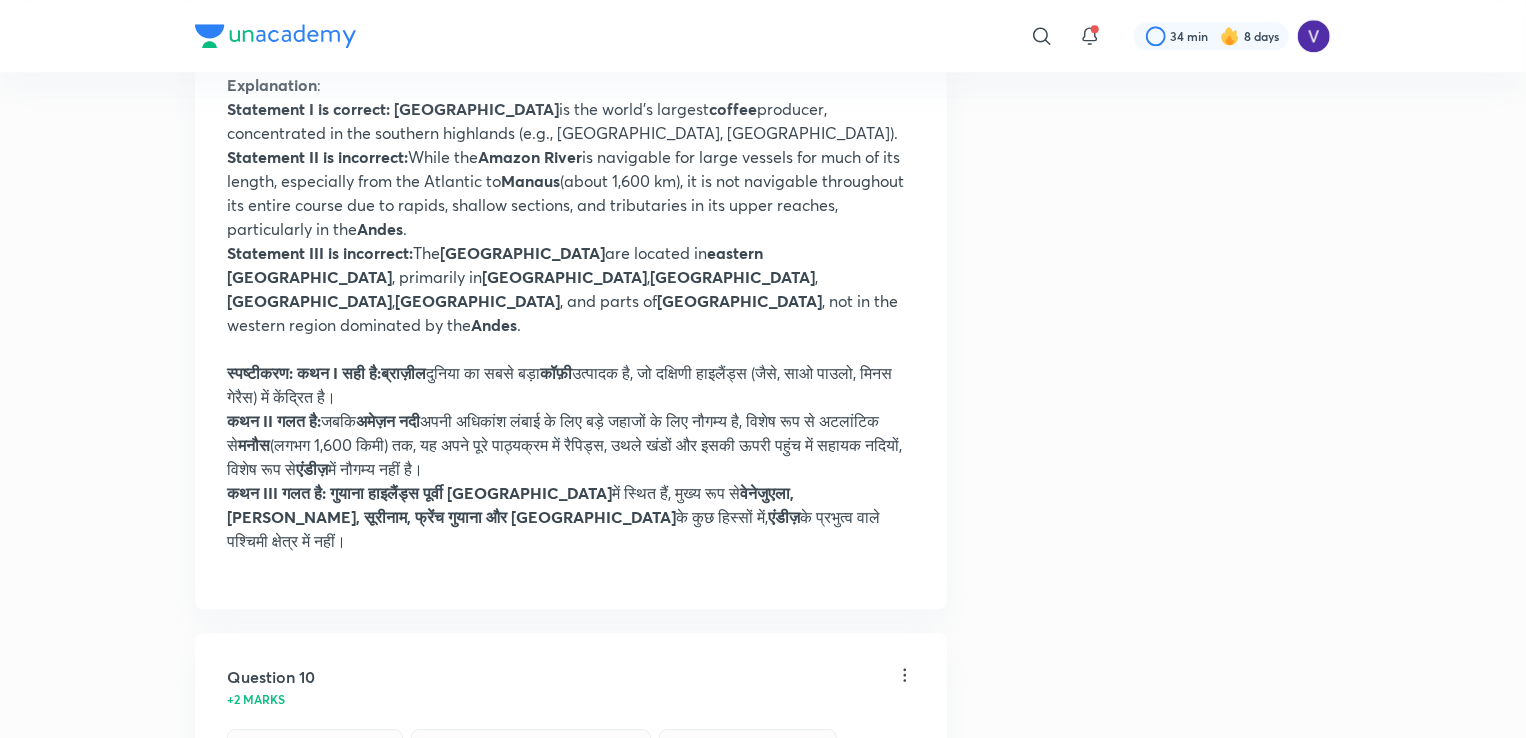 scroll, scrollTop: 14200, scrollLeft: 0, axis: vertical 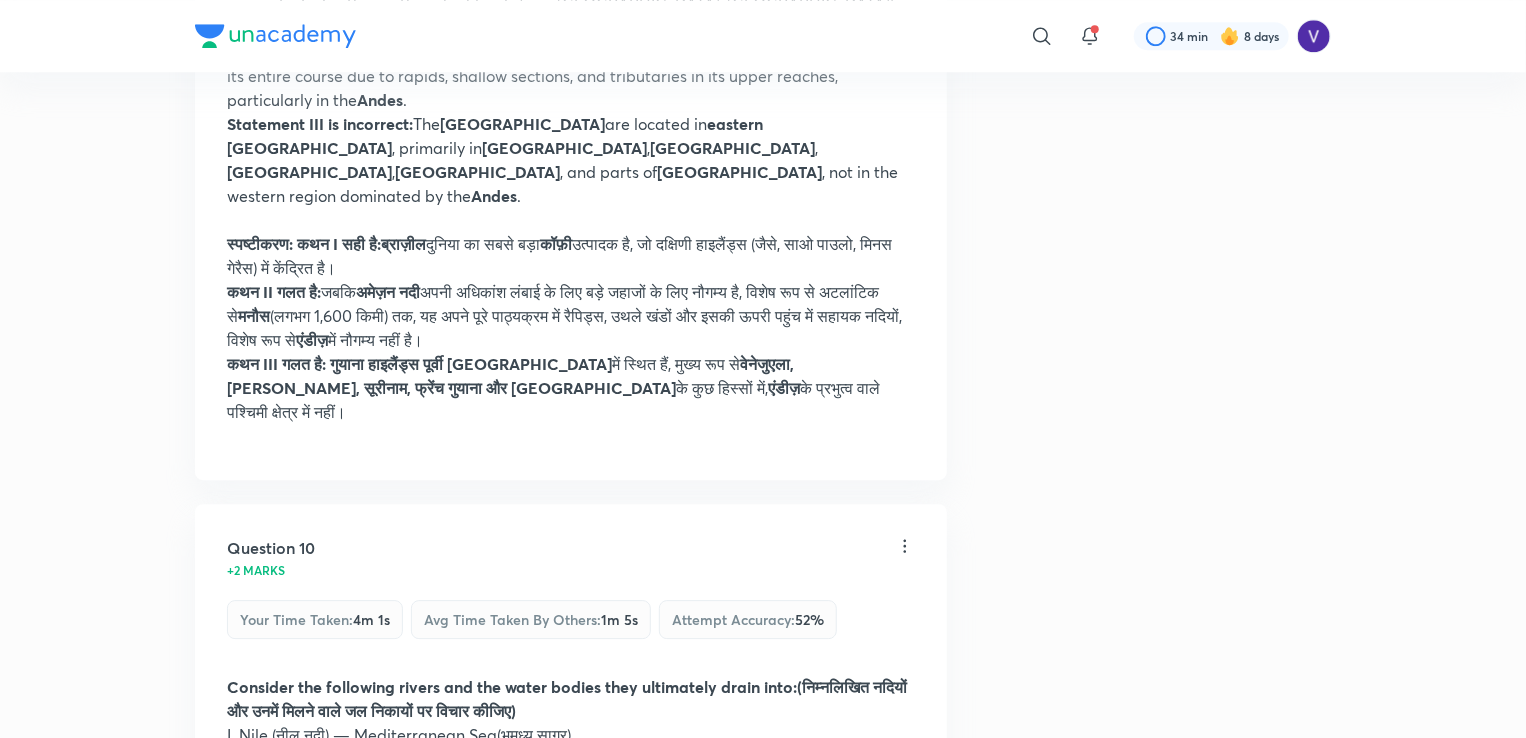 click on "View" at bounding box center [328, 1044] 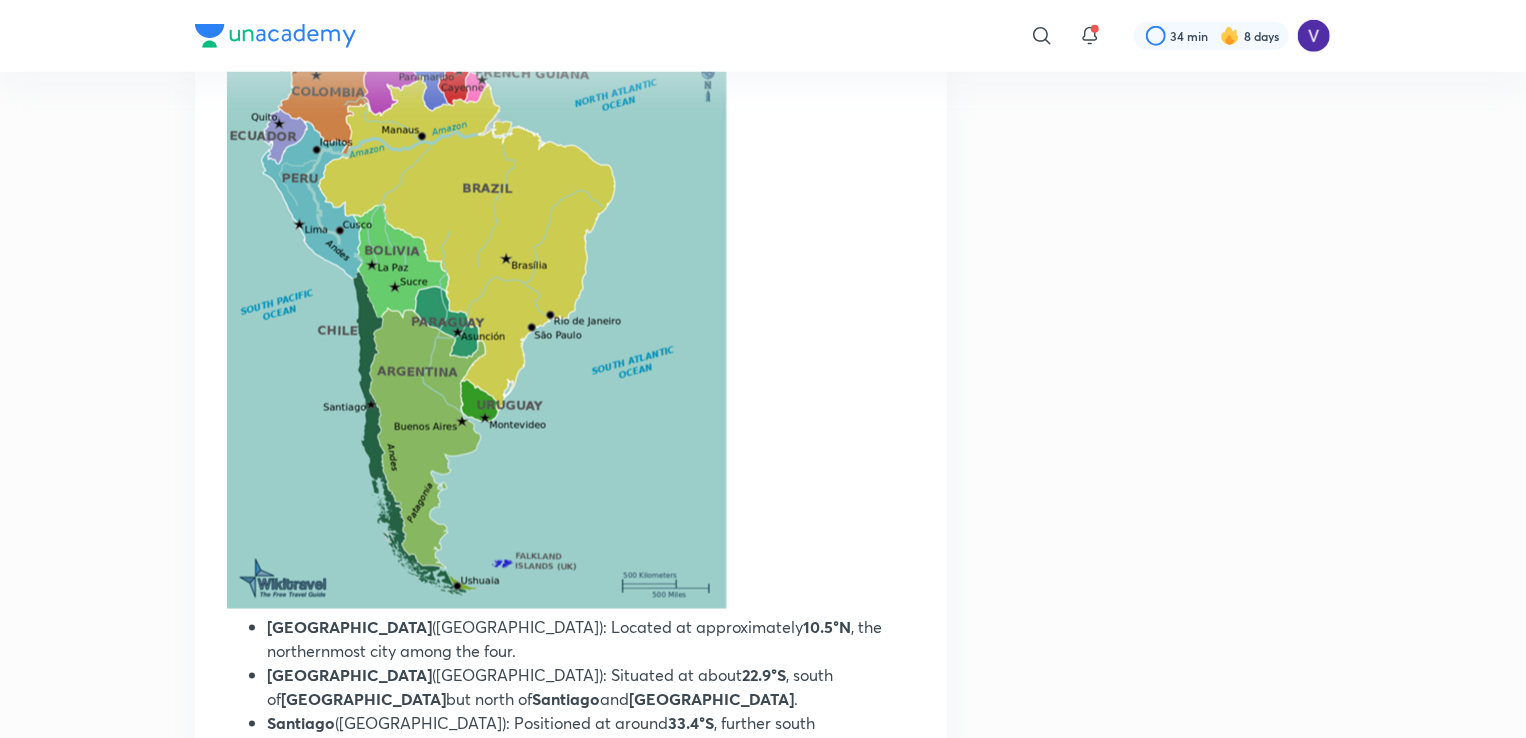 scroll, scrollTop: 0, scrollLeft: 0, axis: both 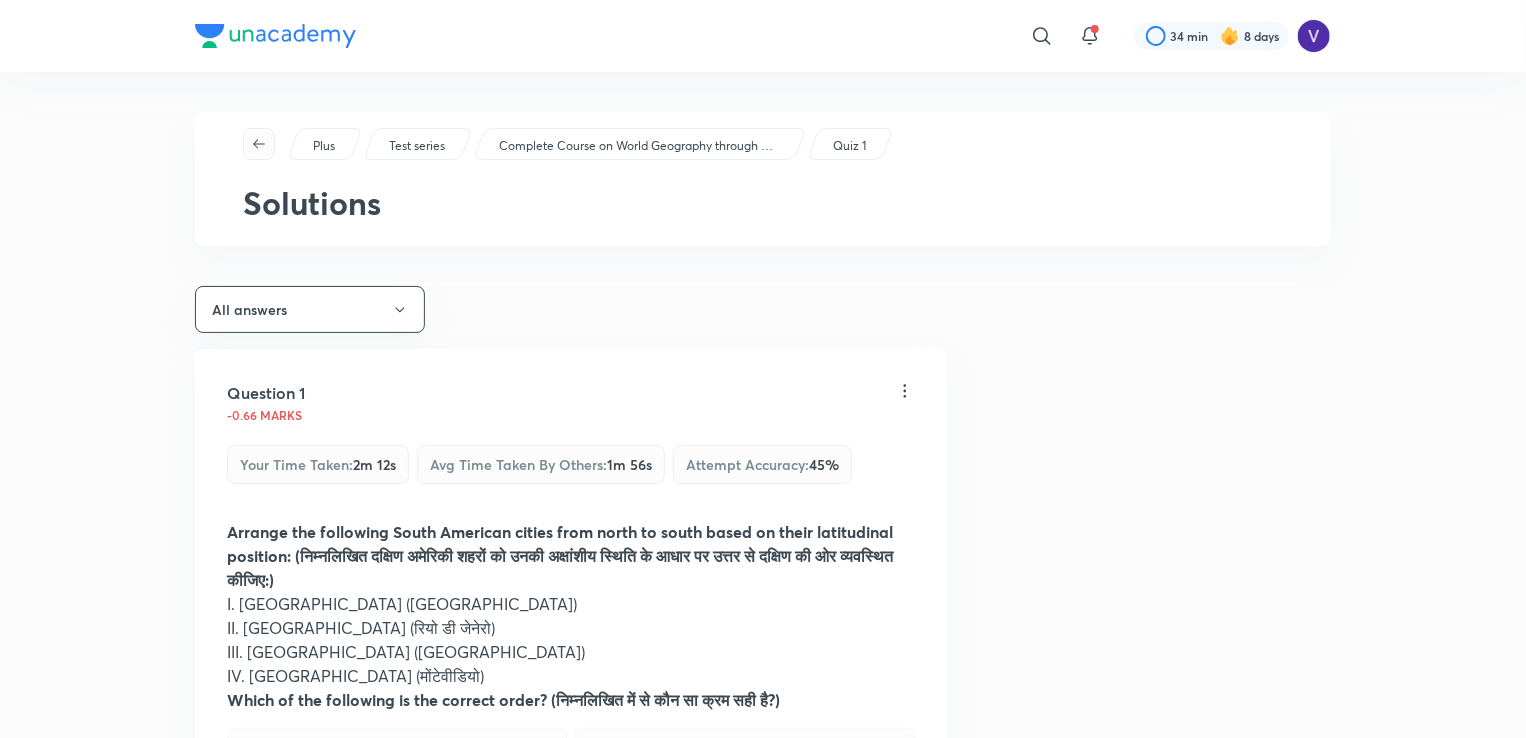 click at bounding box center [259, 144] 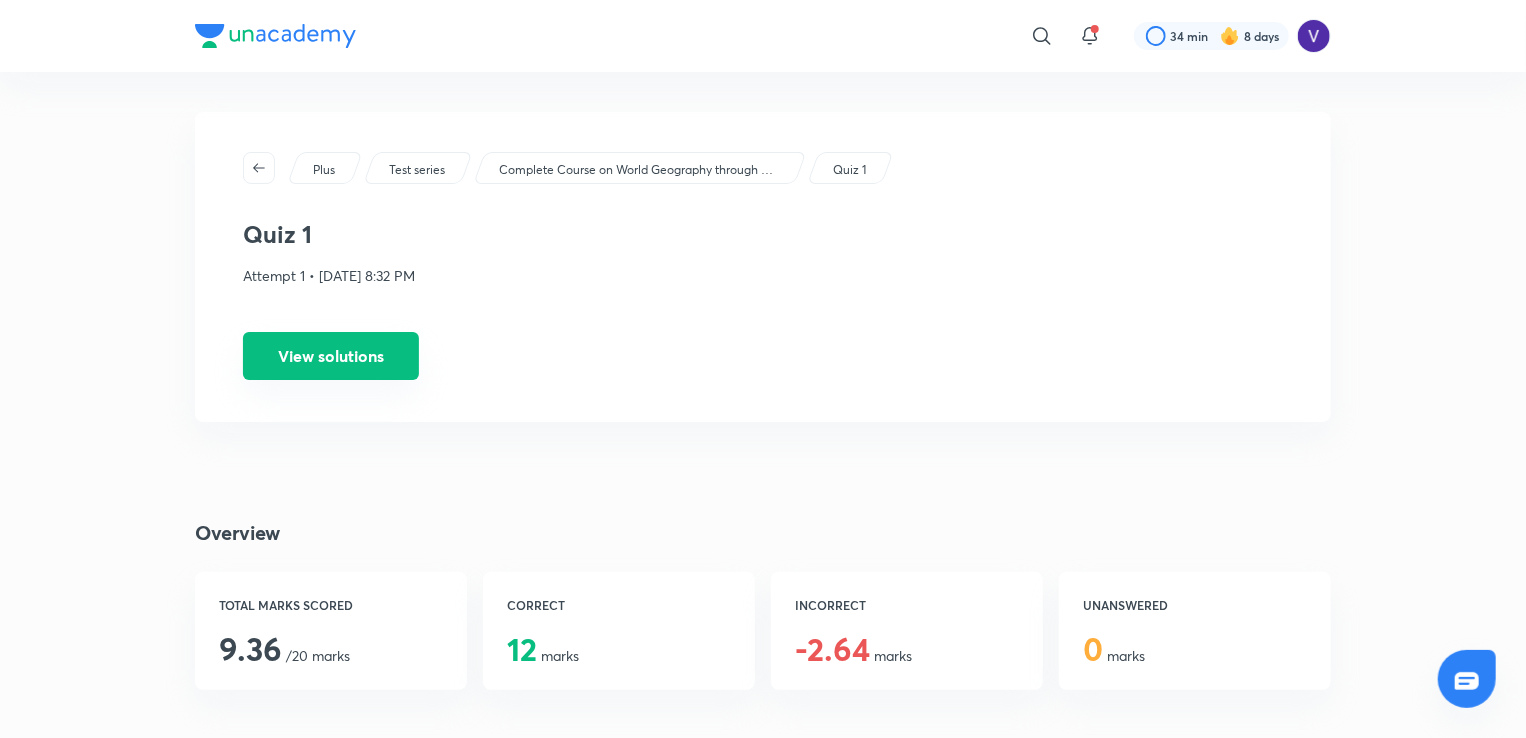 scroll, scrollTop: 200, scrollLeft: 0, axis: vertical 